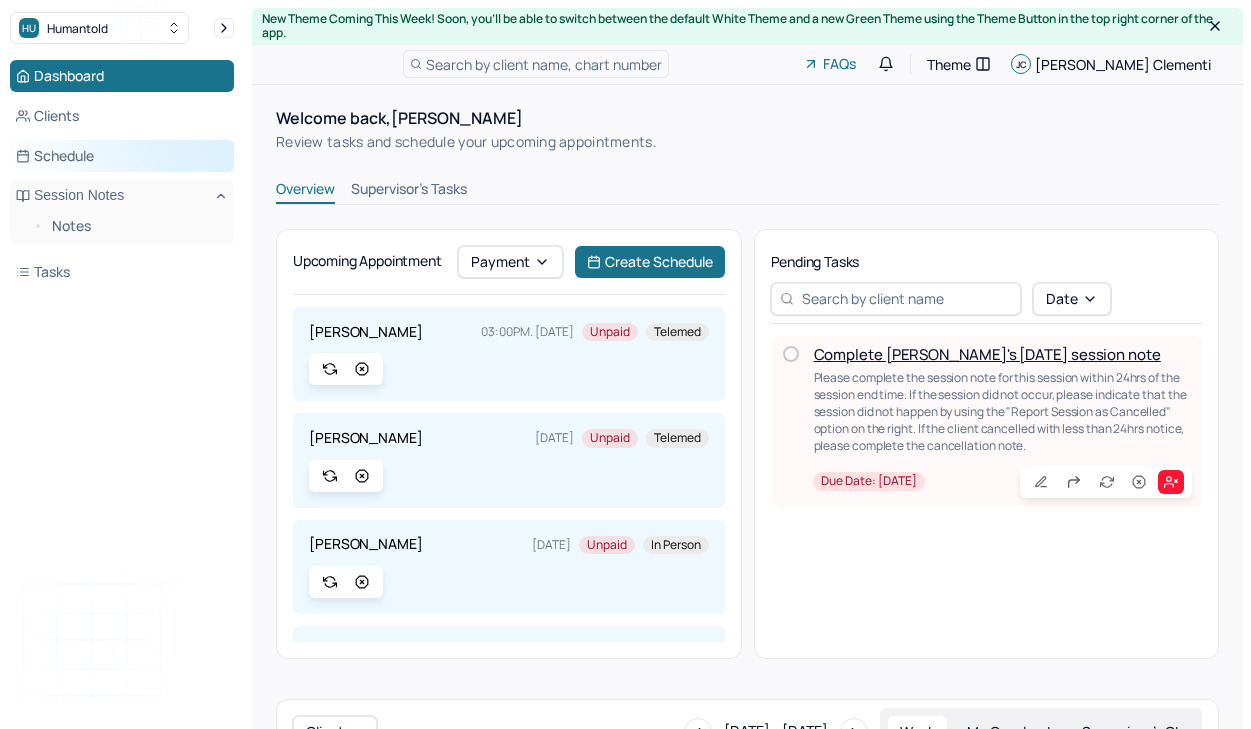 scroll, scrollTop: 0, scrollLeft: 0, axis: both 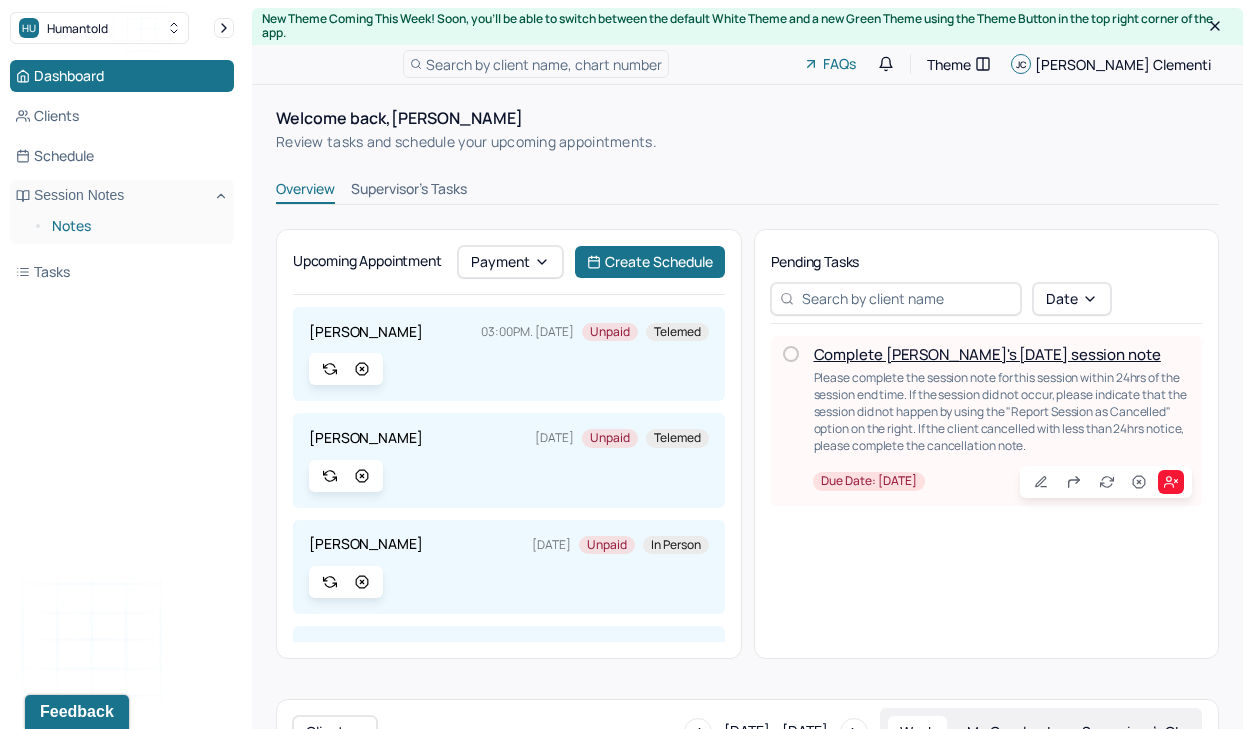 click on "Notes" at bounding box center [135, 226] 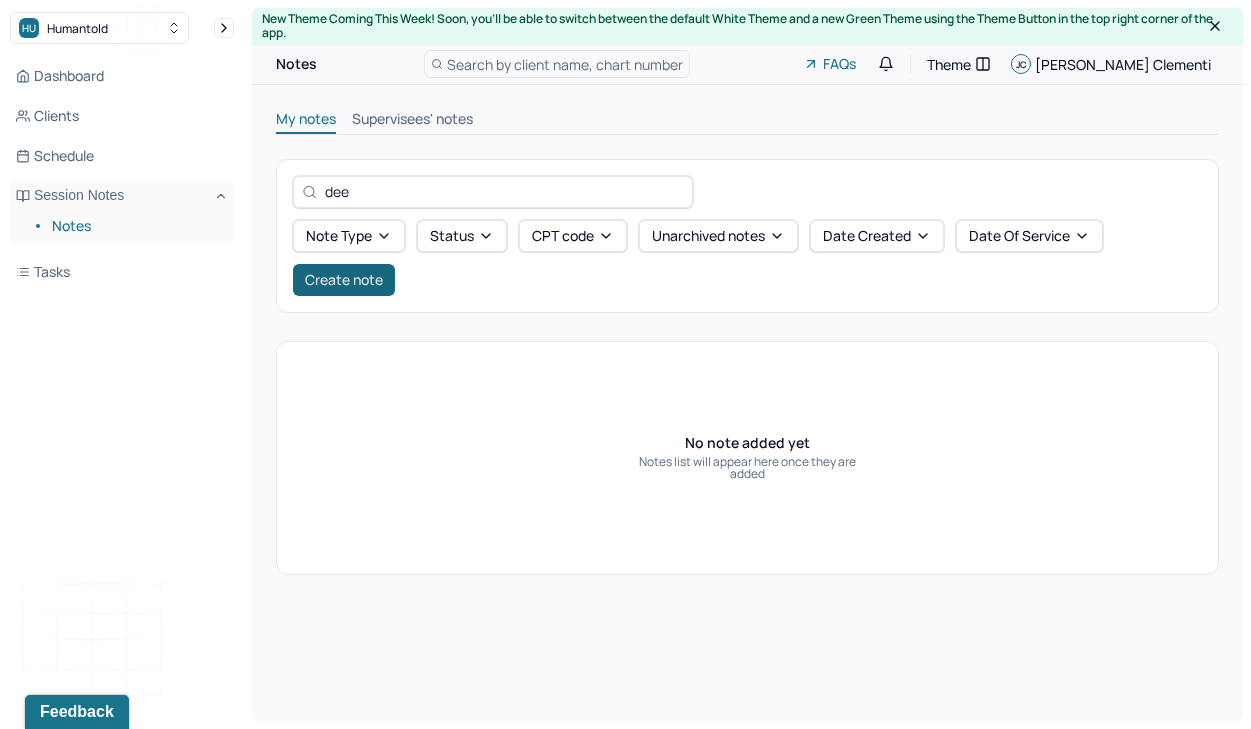 click on "Create note" at bounding box center [344, 280] 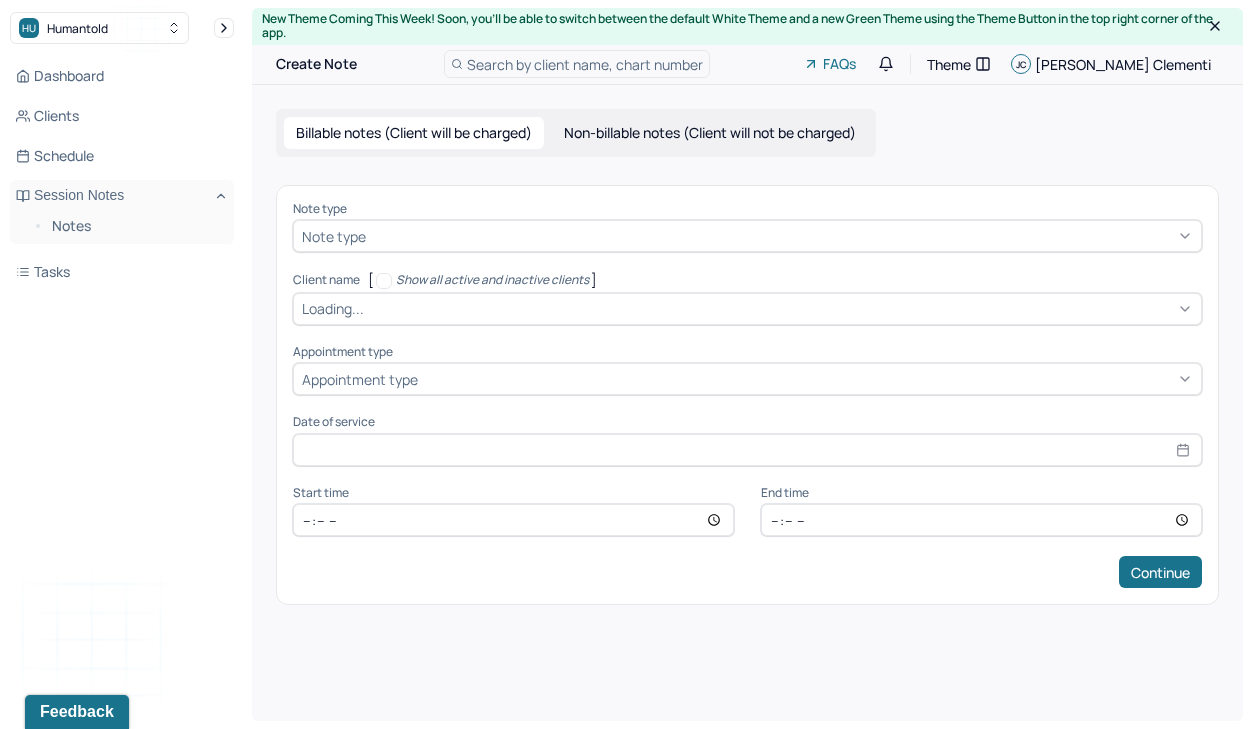 click on "Note type" at bounding box center (334, 236) 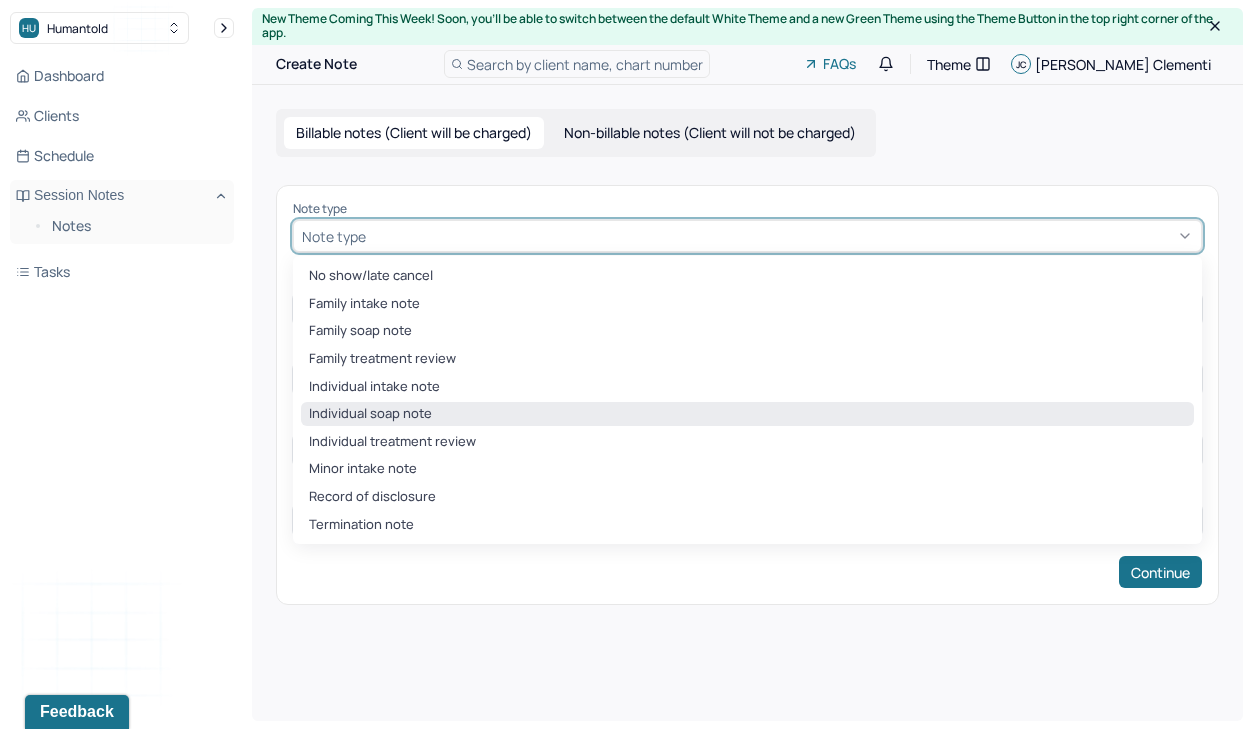 click on "Individual soap note" at bounding box center [747, 414] 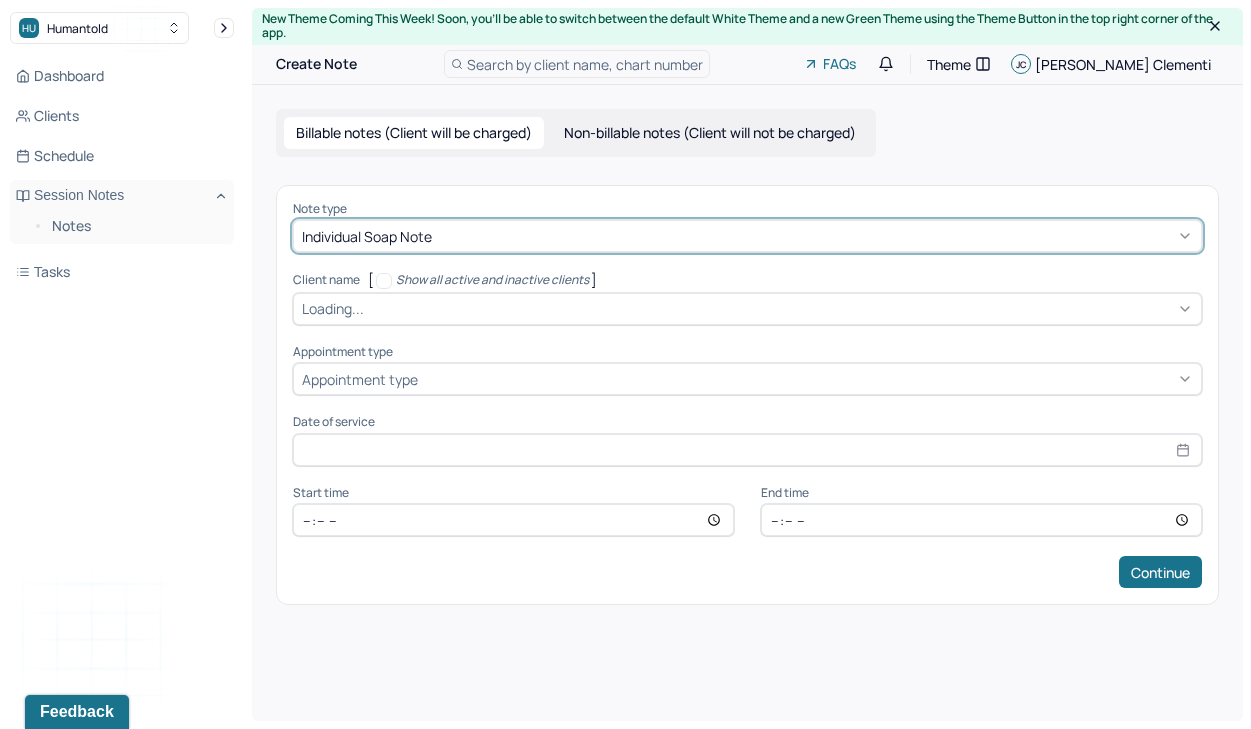 click on "Loading..." at bounding box center [333, 308] 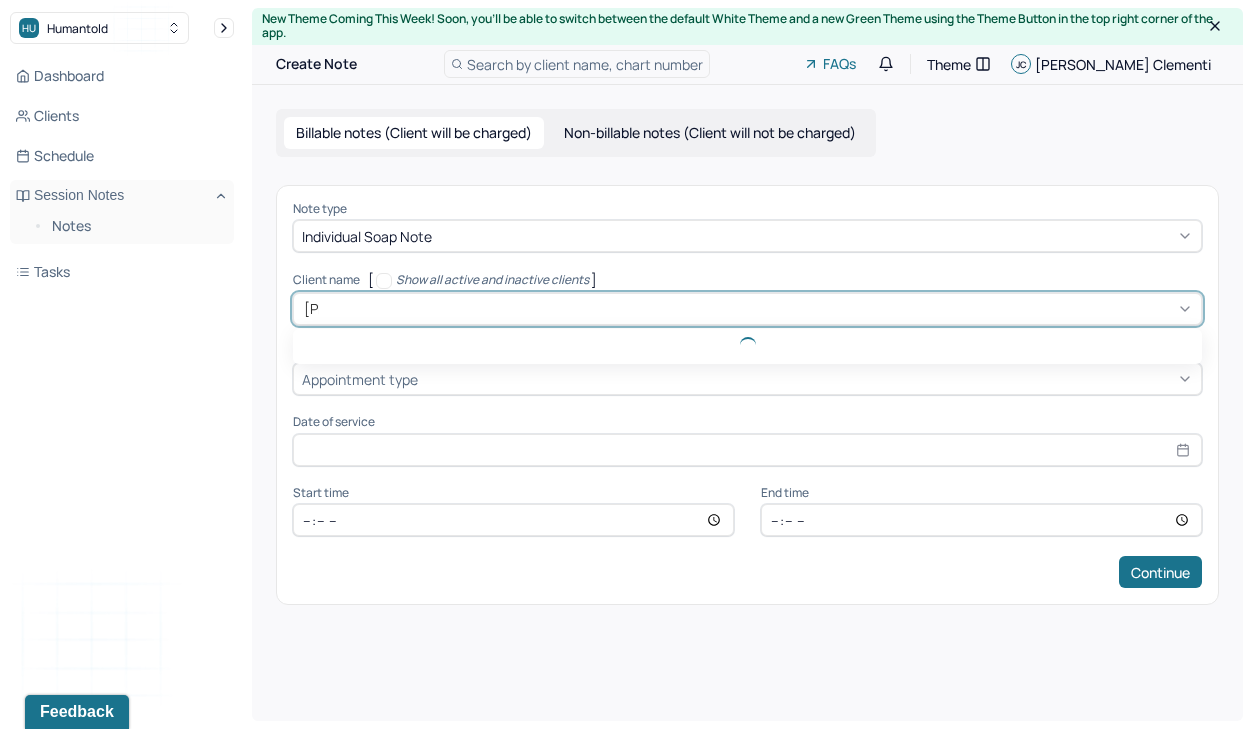 type on "[PERSON_NAME]" 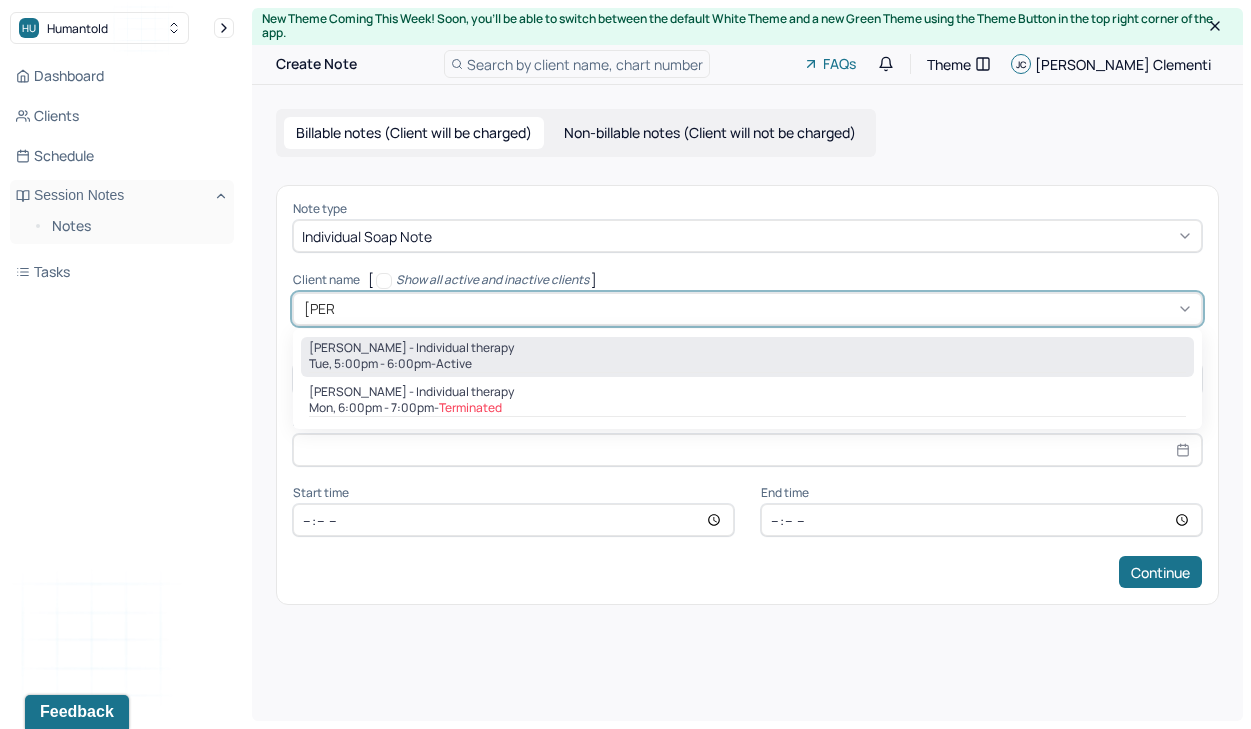 click on "[PERSON_NAME] - Individual therapy" at bounding box center [411, 348] 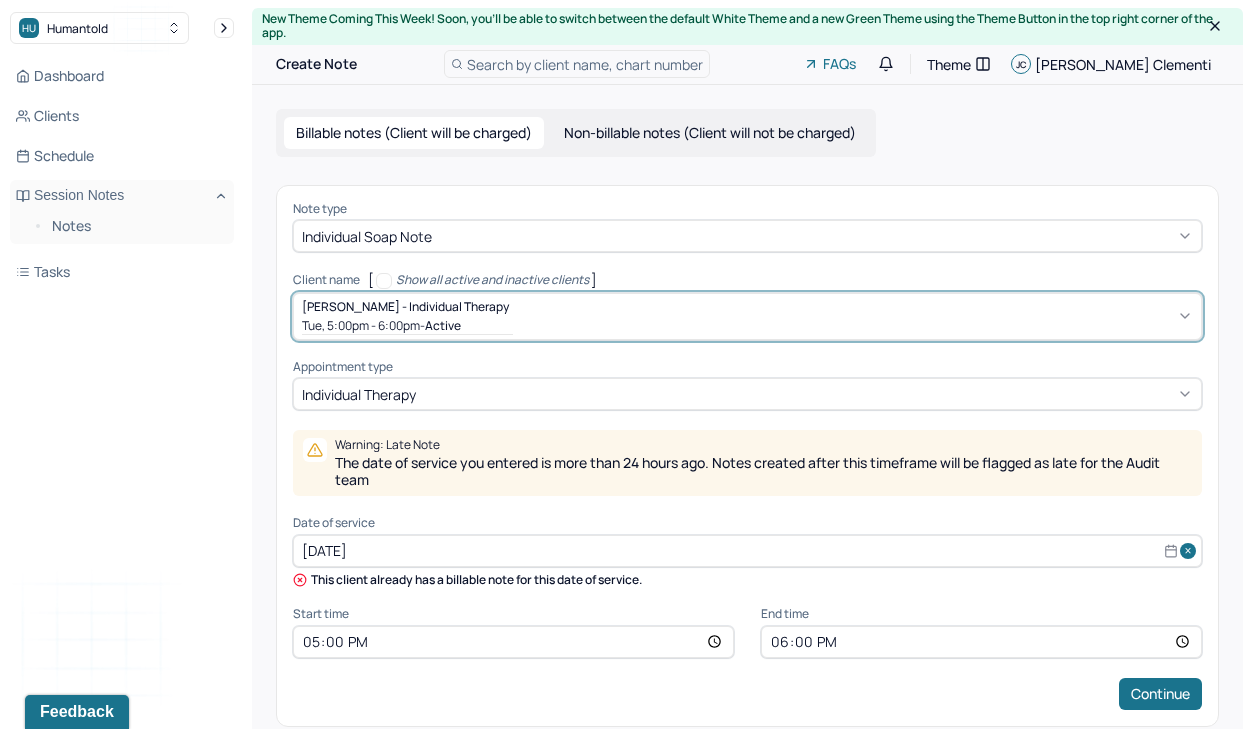 click on "[DATE]" at bounding box center (747, 551) 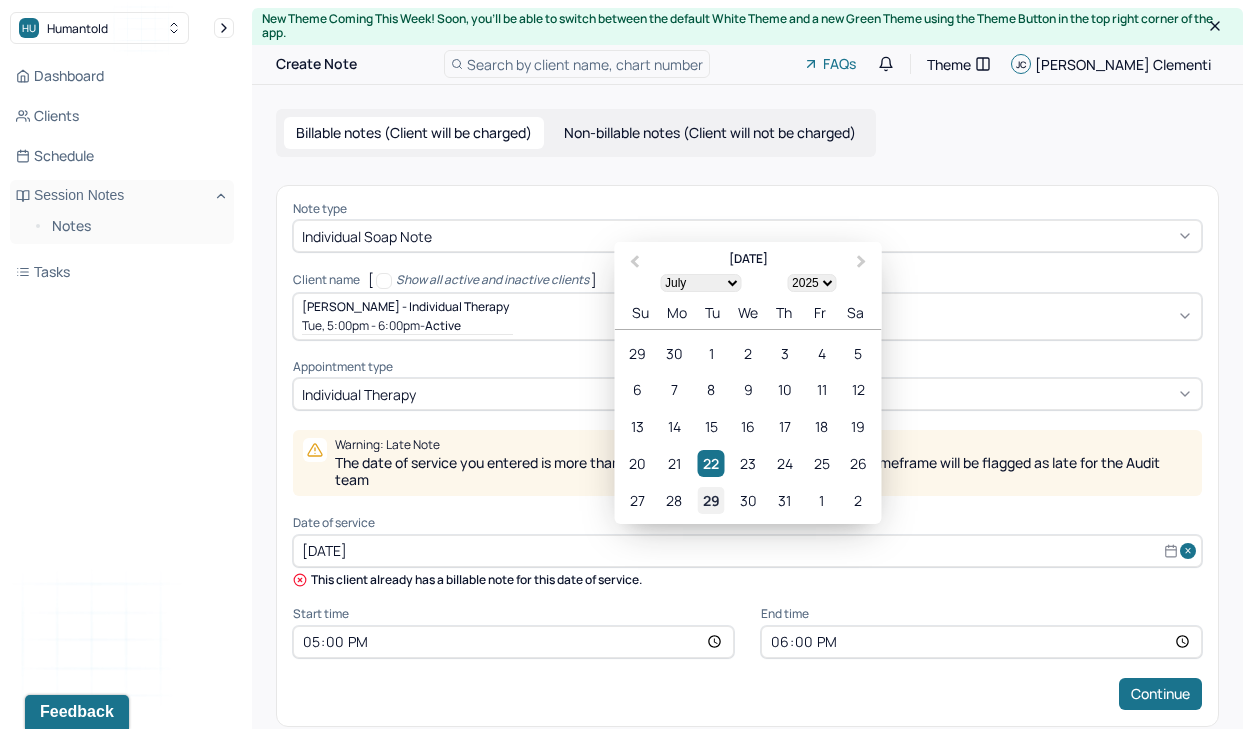 click on "29" at bounding box center (711, 500) 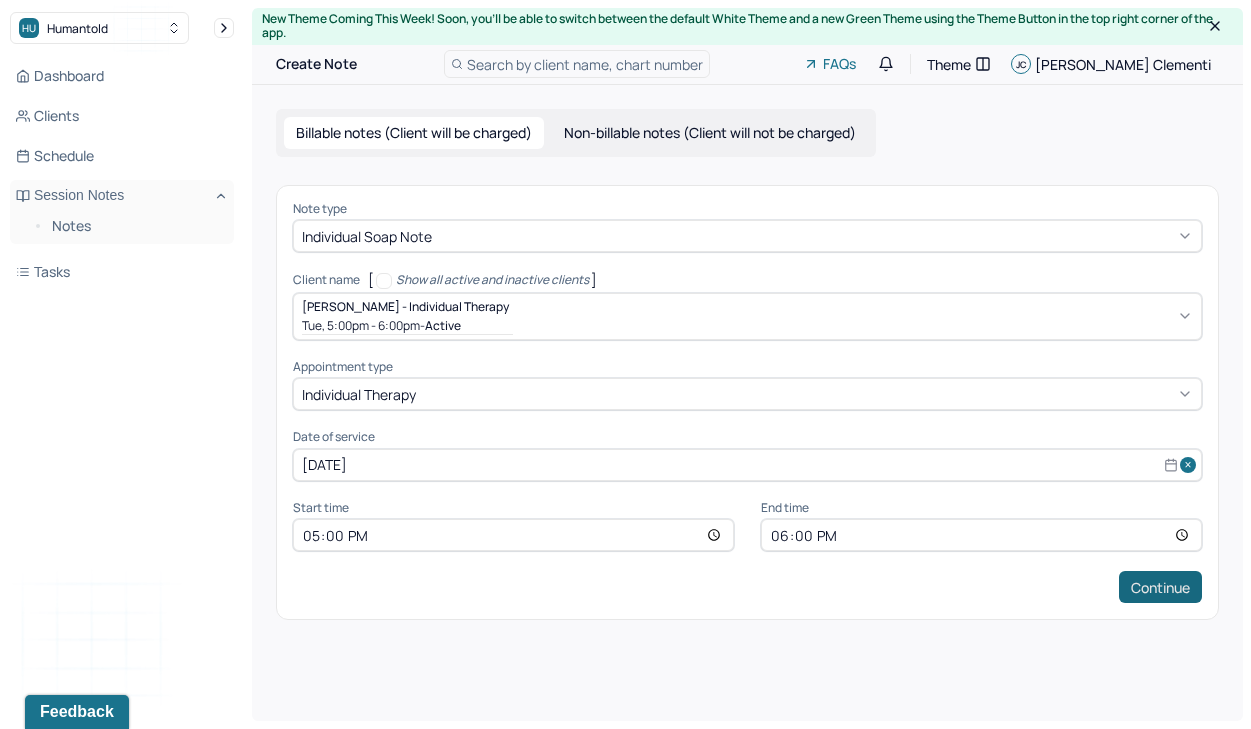 click on "Continue" at bounding box center (1160, 587) 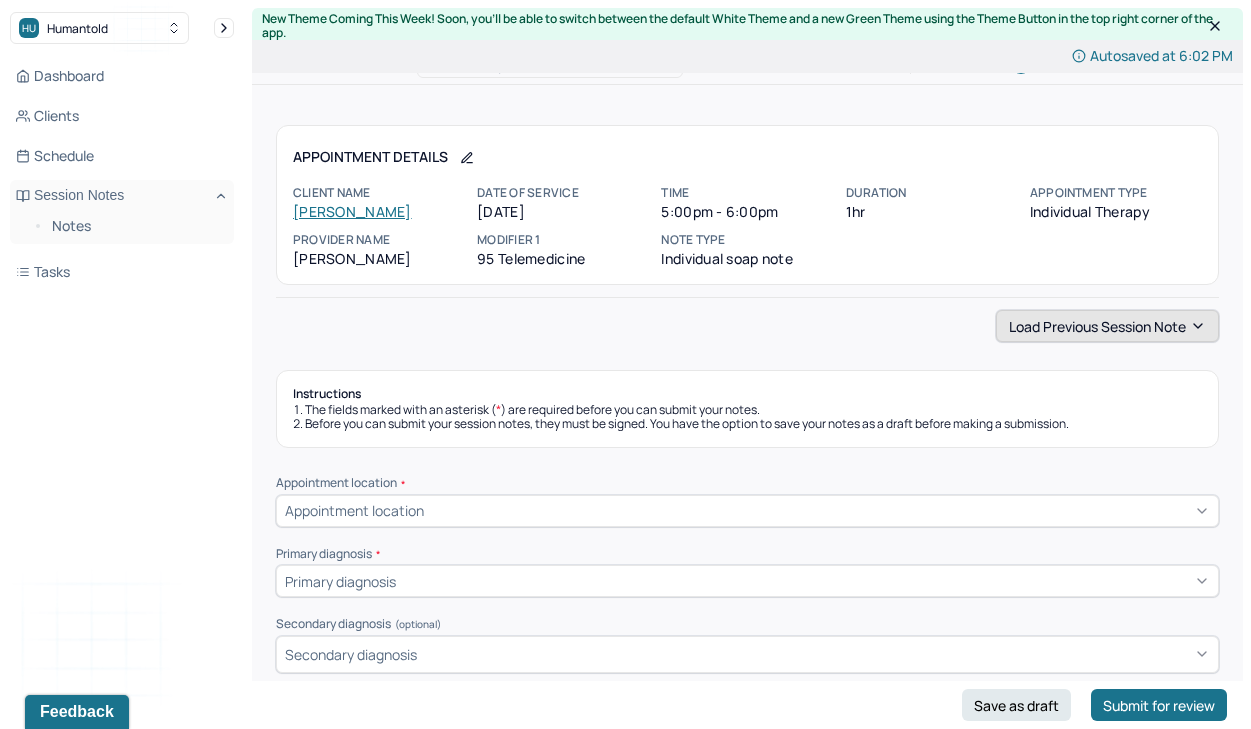 click on "Load previous session note" at bounding box center (1107, 326) 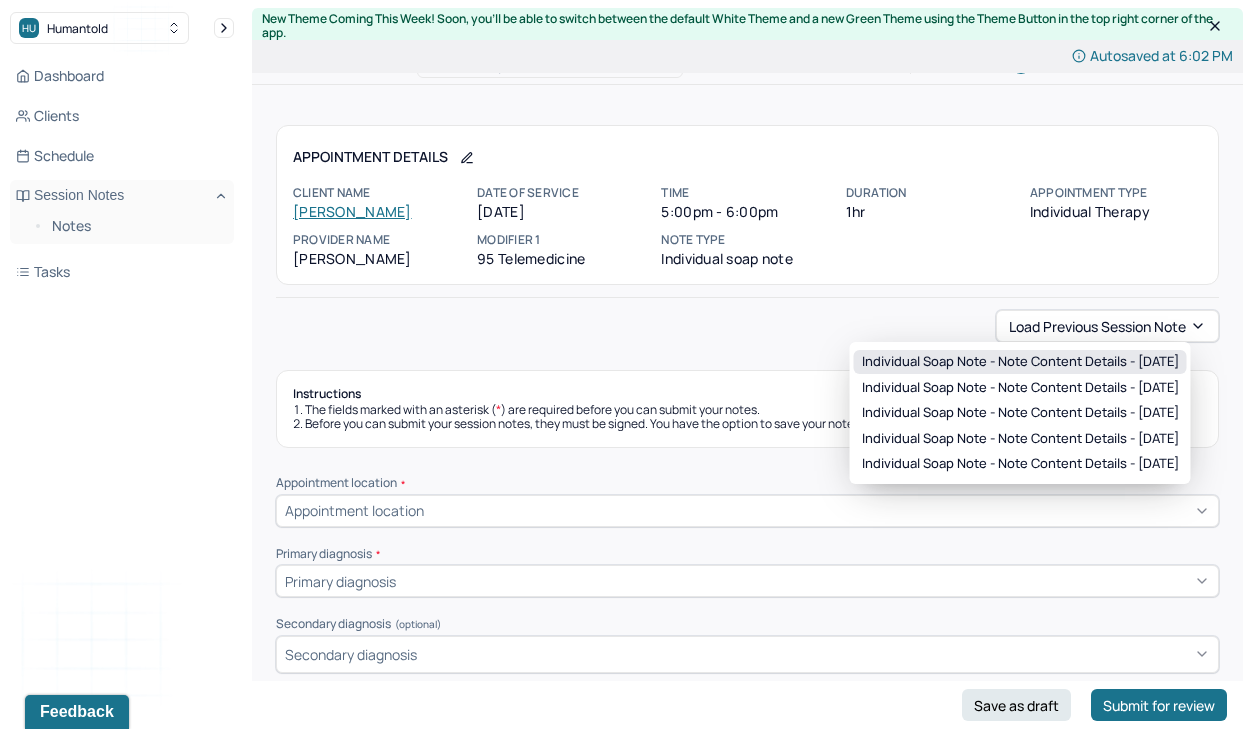 click on "Individual soap note   - Note content Details -   [DATE]" at bounding box center (1020, 362) 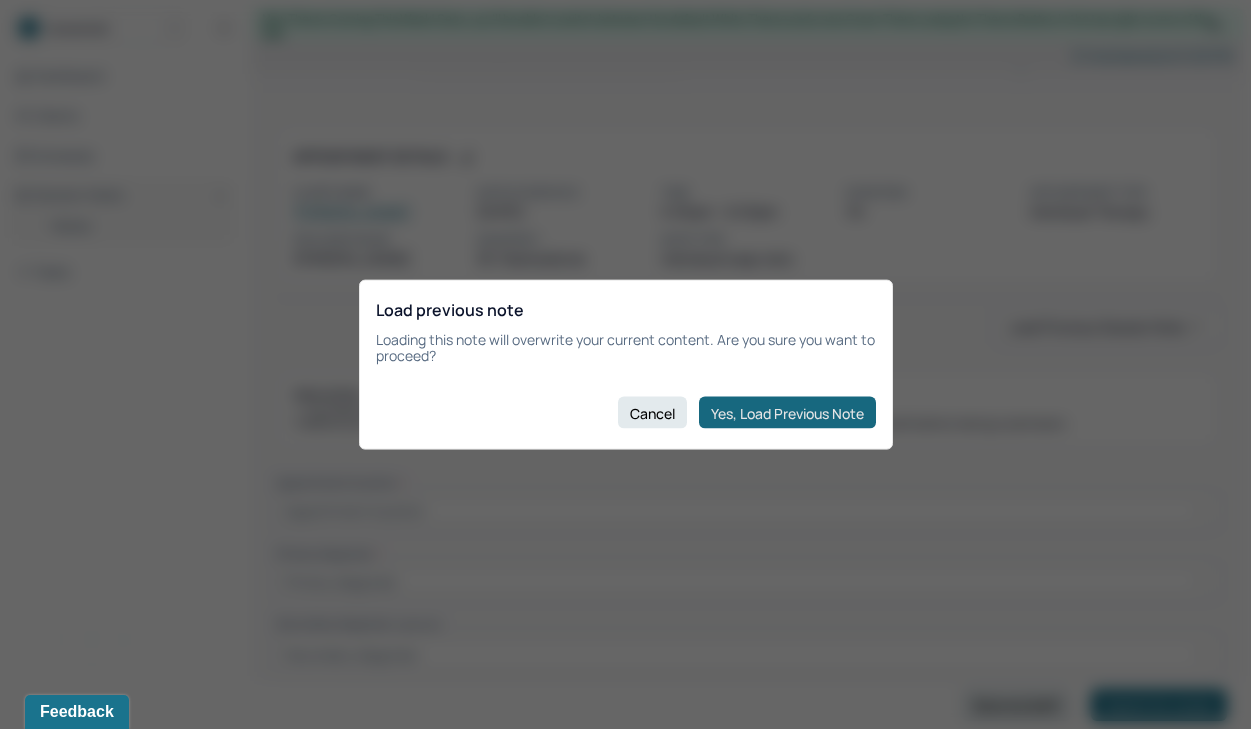 click on "Yes, Load Previous Note" at bounding box center (787, 413) 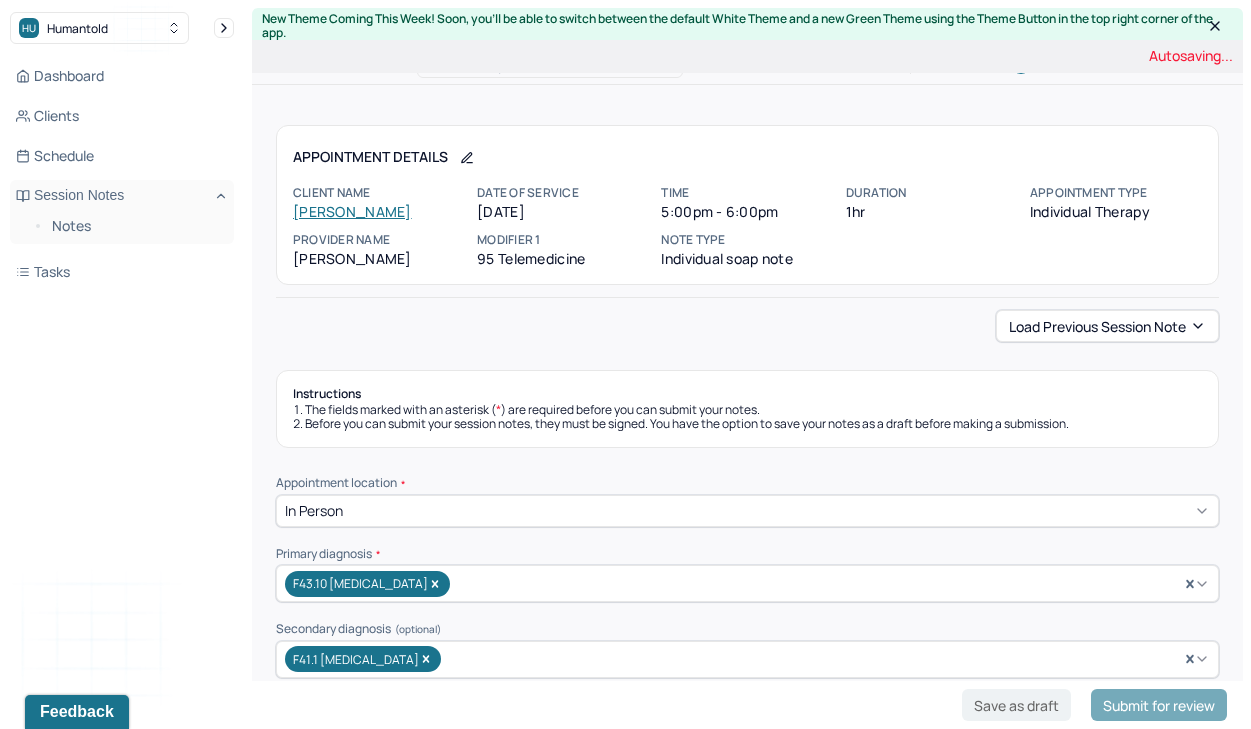 click on "Load previous session note" at bounding box center (747, 326) 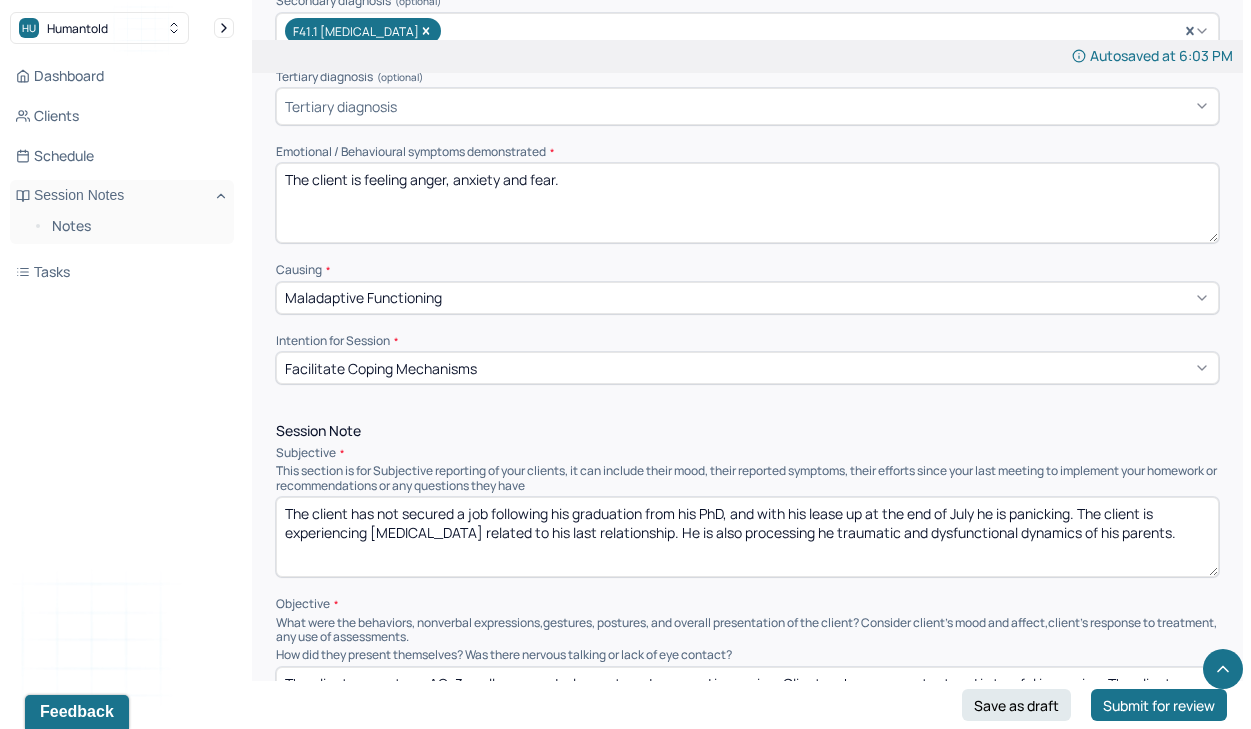 scroll, scrollTop: 633, scrollLeft: 0, axis: vertical 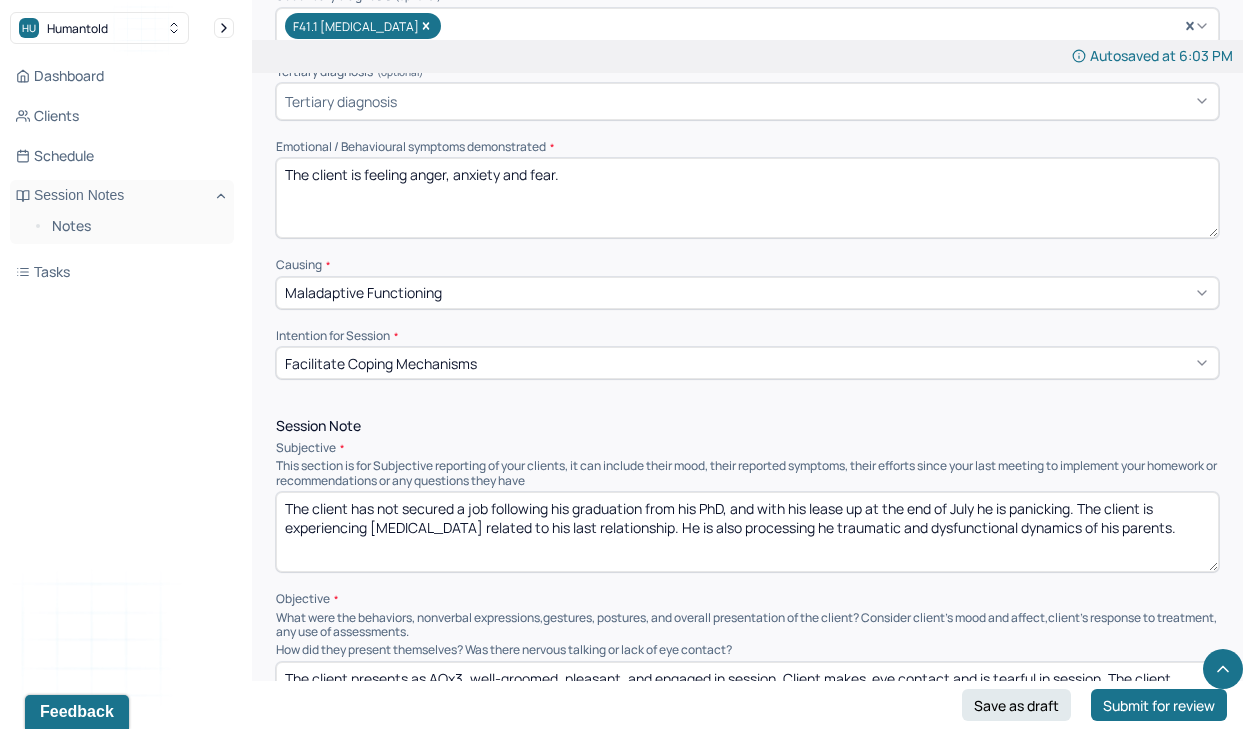 drag, startPoint x: 558, startPoint y: 166, endPoint x: 416, endPoint y: 169, distance: 142.0317 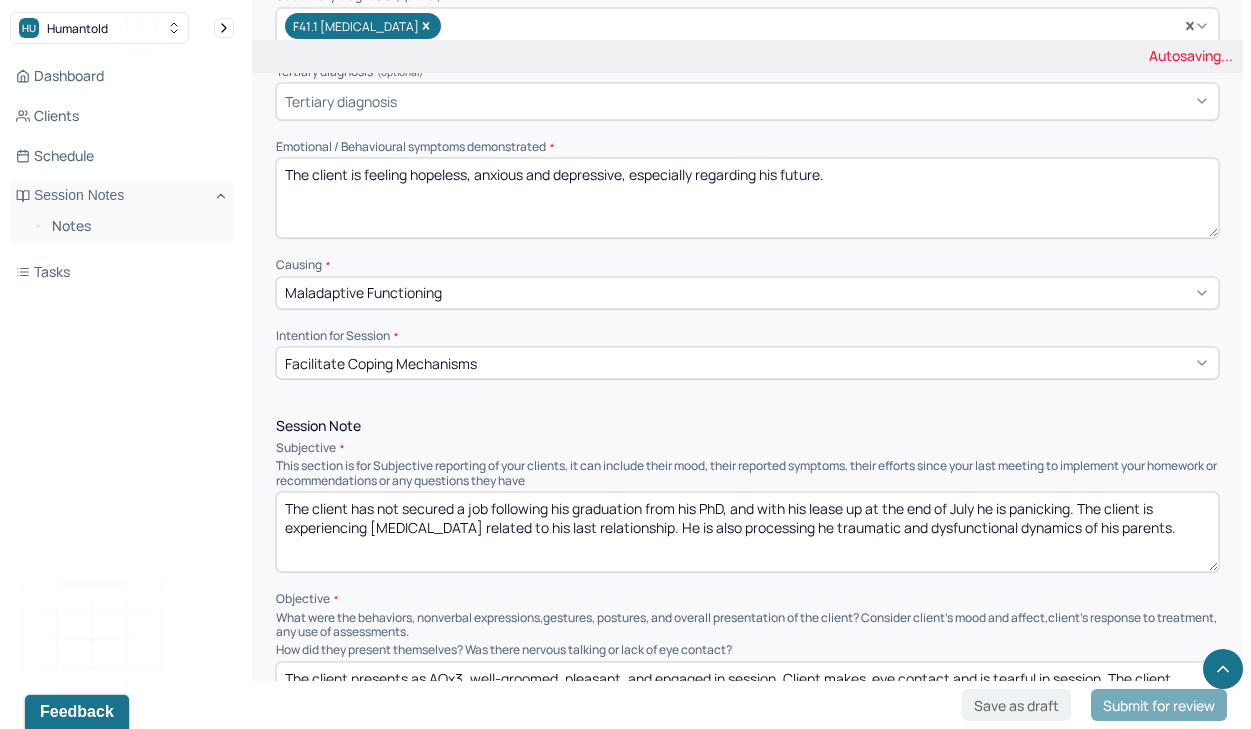 type on "The client is feeling hopeless, anxious and depressive, especially regarding his future." 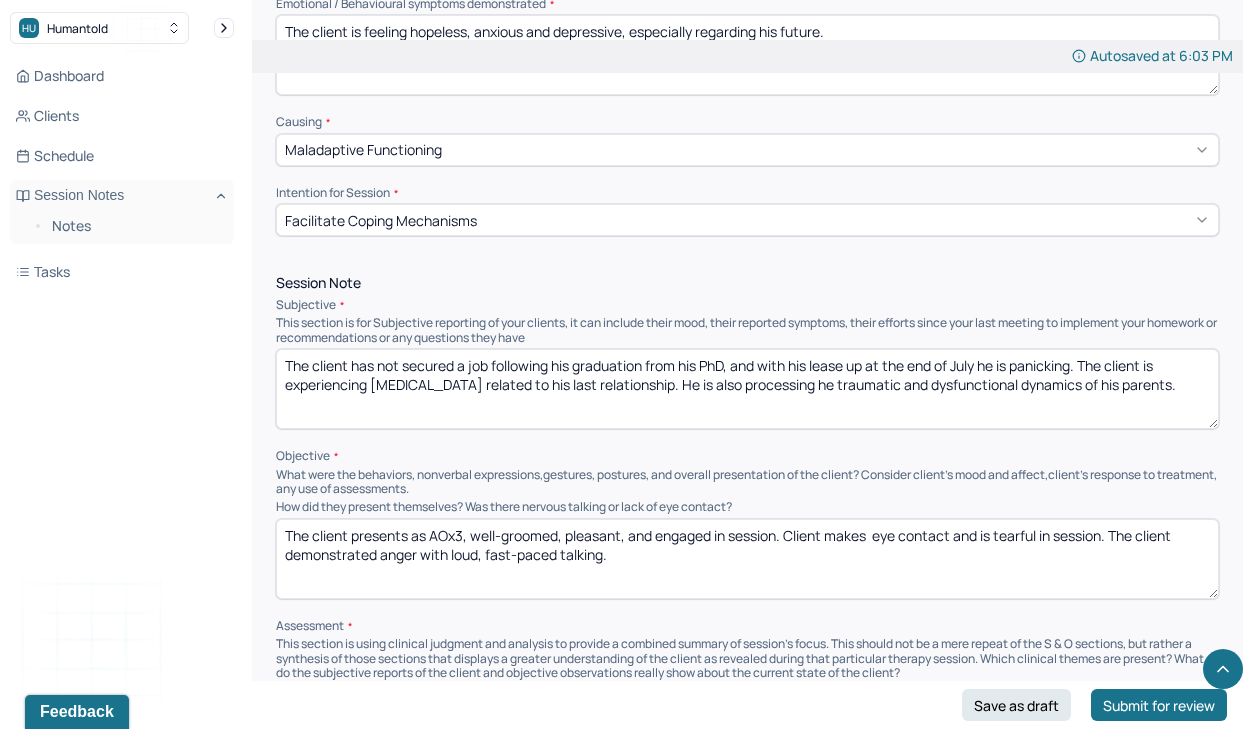 scroll, scrollTop: 875, scrollLeft: 0, axis: vertical 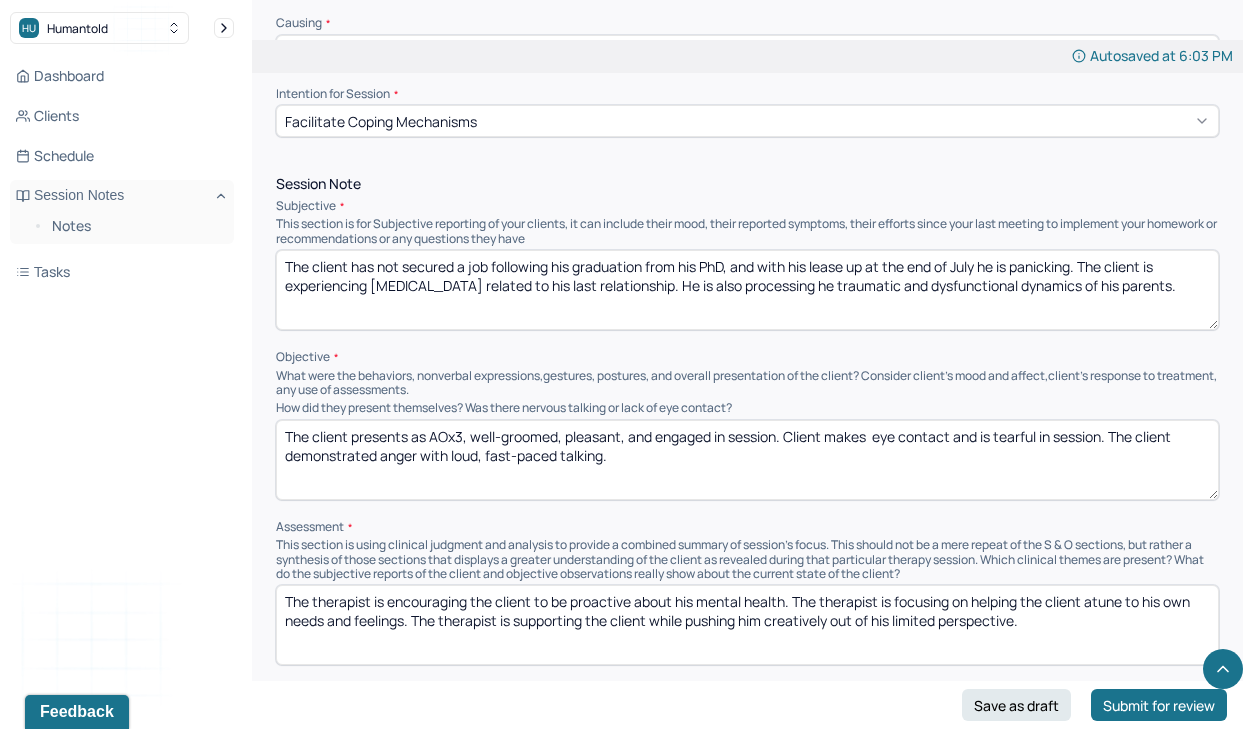 drag, startPoint x: 1082, startPoint y: 256, endPoint x: 487, endPoint y: 230, distance: 595.5678 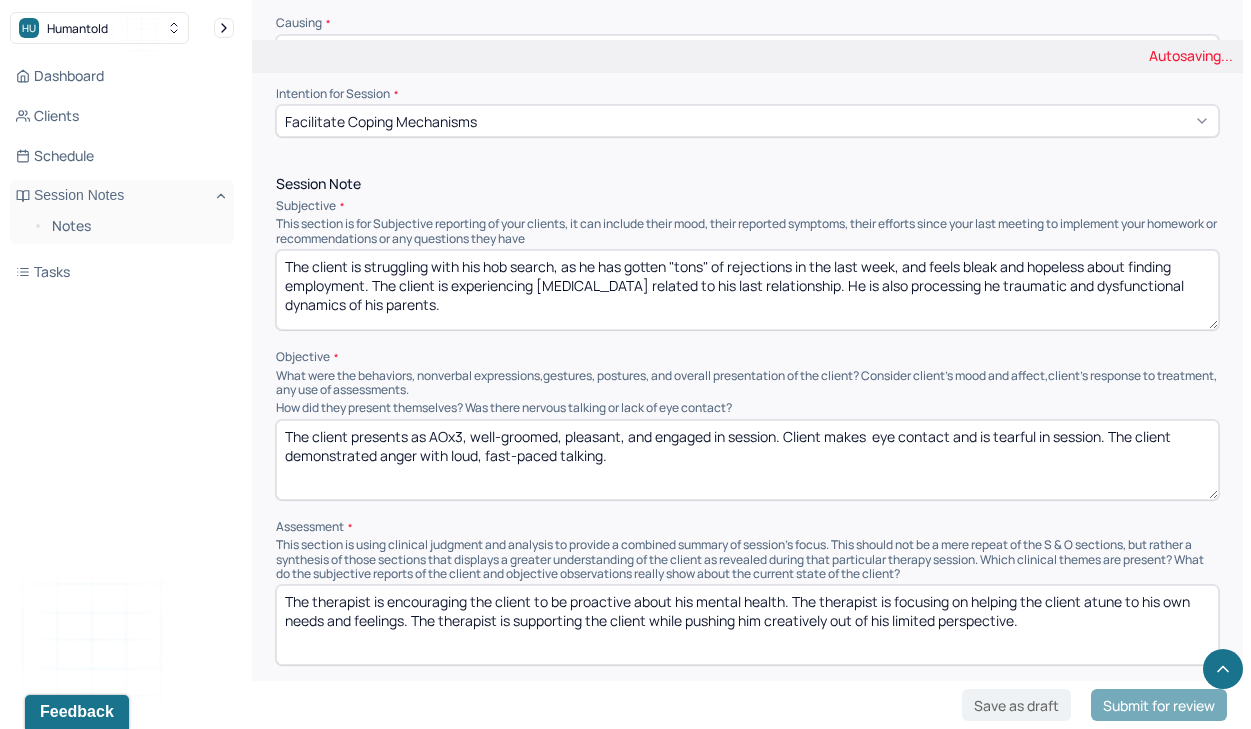click on "The client is struggling with his hob search, as he has gotten "tons" of rejections in the last week, and feels bleak and hopeless about finding employment The client is experiencing [MEDICAL_DATA] related to his last relationship. He is also processing he traumatic and dysfunctional dynamics of his parents." at bounding box center (747, 290) 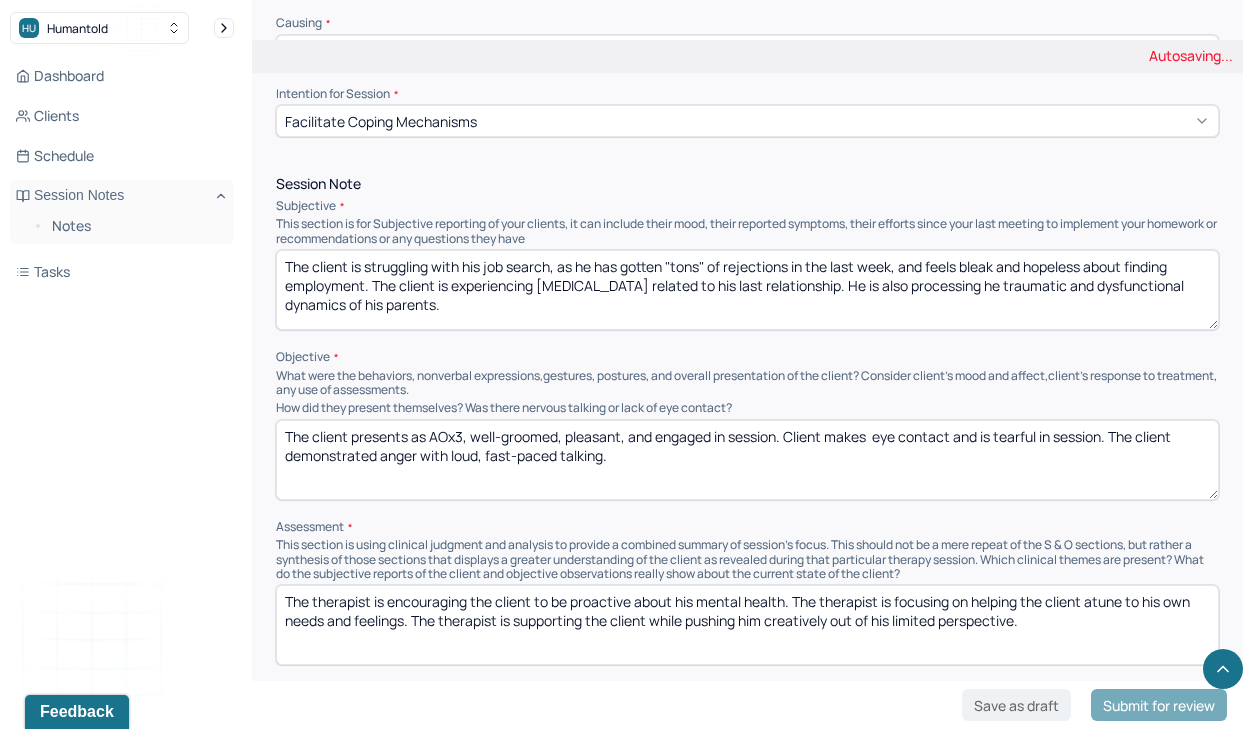 type on "The client is struggling with his job search, as he has gotten "tons" of rejections in the last week, and feels bleak and hopeless about finding employment. The client is experiencing [MEDICAL_DATA] related to his last relationship. He is also processing he traumatic and dysfunctional dynamics of his parents." 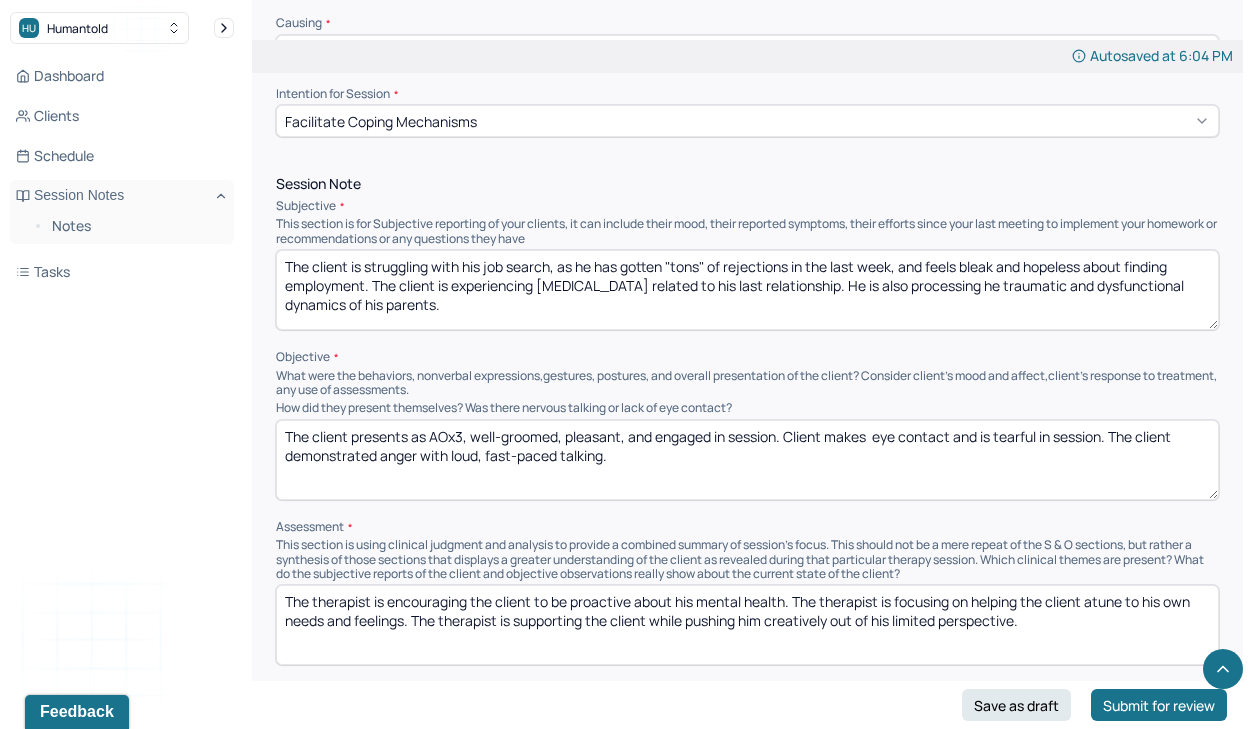 click on "The client presents as AOx3, well-groomed, pleasant, and engaged in session. Client makes  eye contact and is tearful in session. The client demonstrated anger with loud, fast-paced talking." at bounding box center [747, 460] 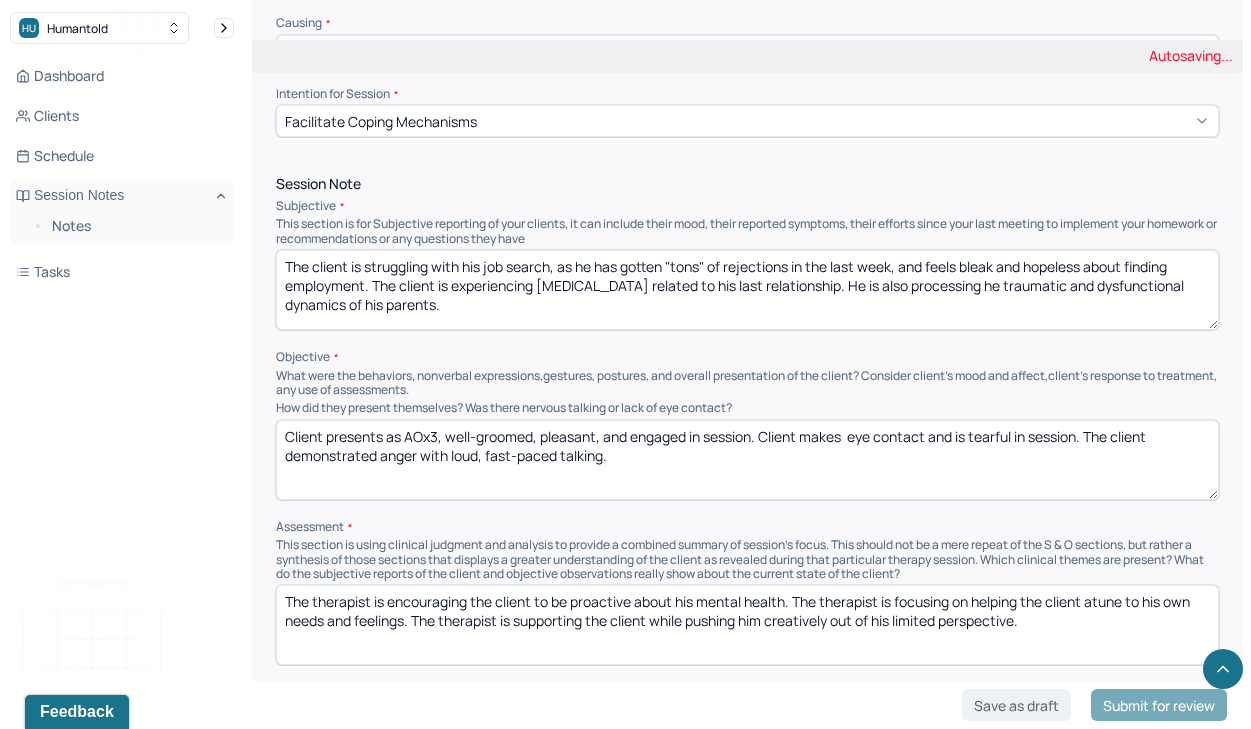 type on "Client presents as AOx3, well-groomed, pleasant, and engaged in session. Client makes  eye contact and is tearful in session. The client demonstrated anger with loud, fast-paced talking." 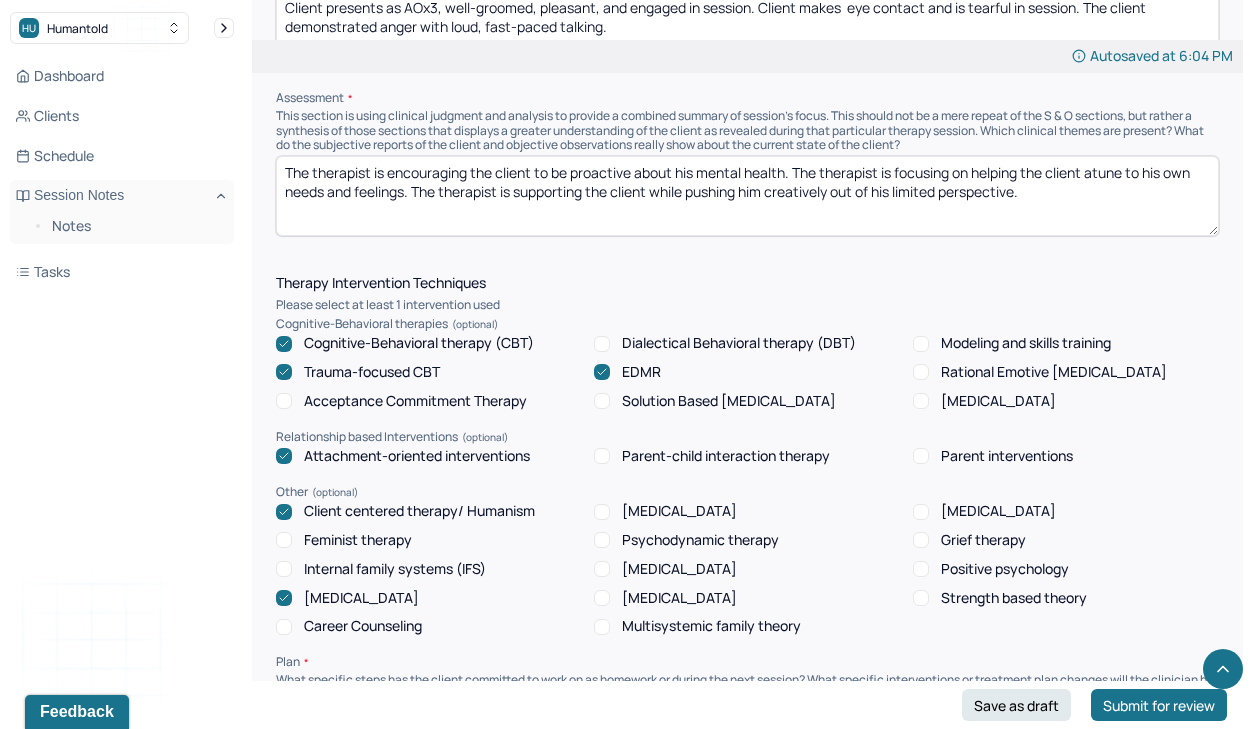scroll, scrollTop: 1307, scrollLeft: 0, axis: vertical 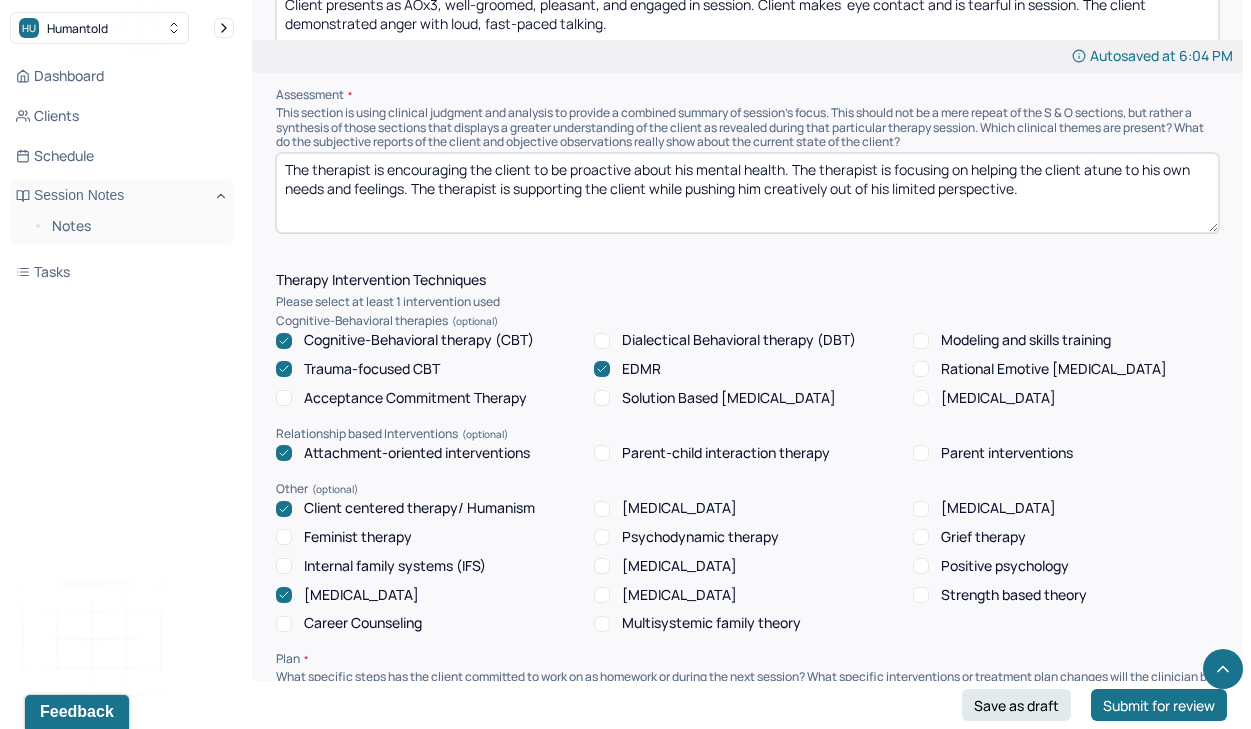 drag, startPoint x: 673, startPoint y: 156, endPoint x: 652, endPoint y: 153, distance: 21.213203 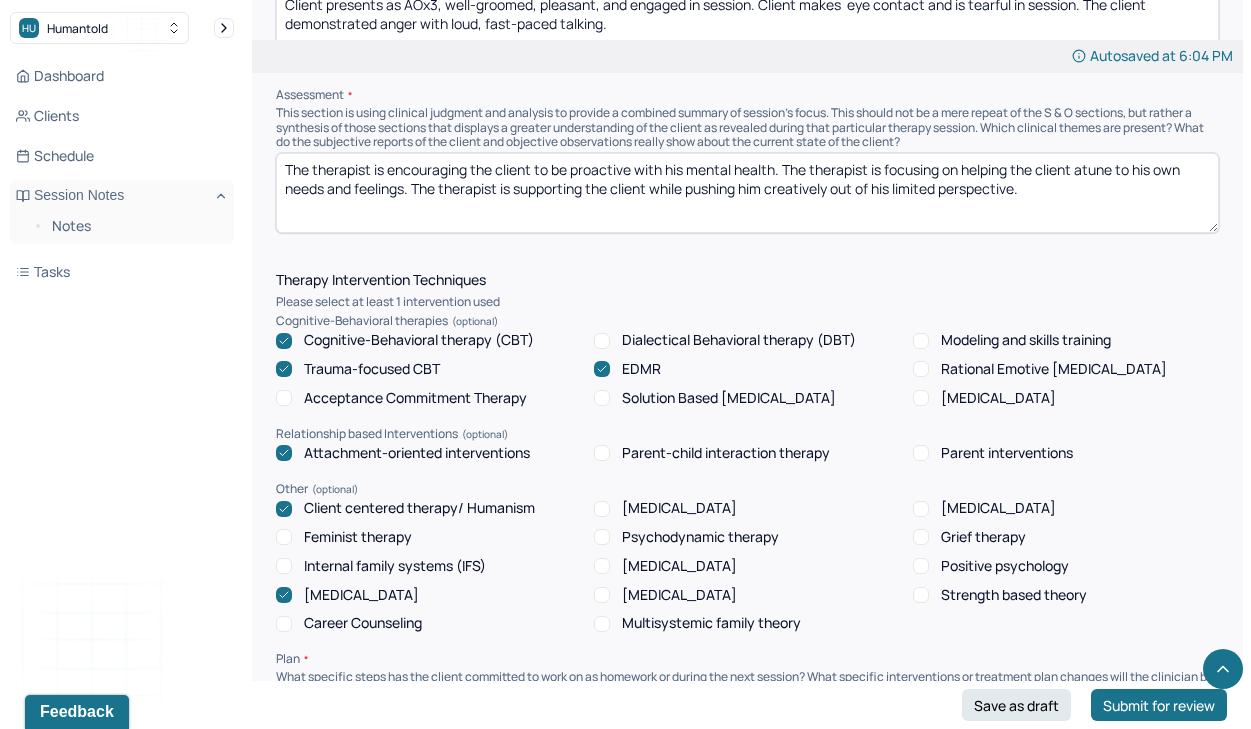 type on "The therapist is encouraging the client to be proactive with his mental health. The therapist is focusing on helping the client atune to his own needs and feelings. The therapist is supporting the client while pushing him creatively out of his limited perspective." 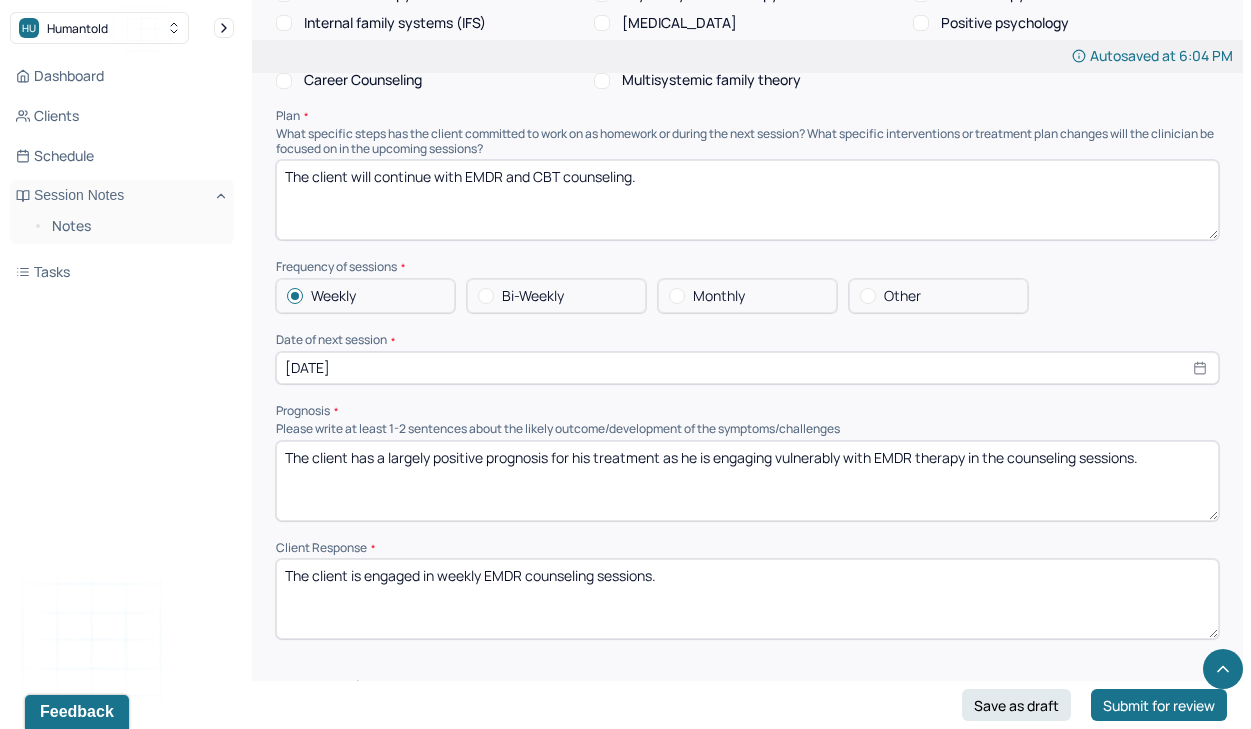 scroll, scrollTop: 1858, scrollLeft: 0, axis: vertical 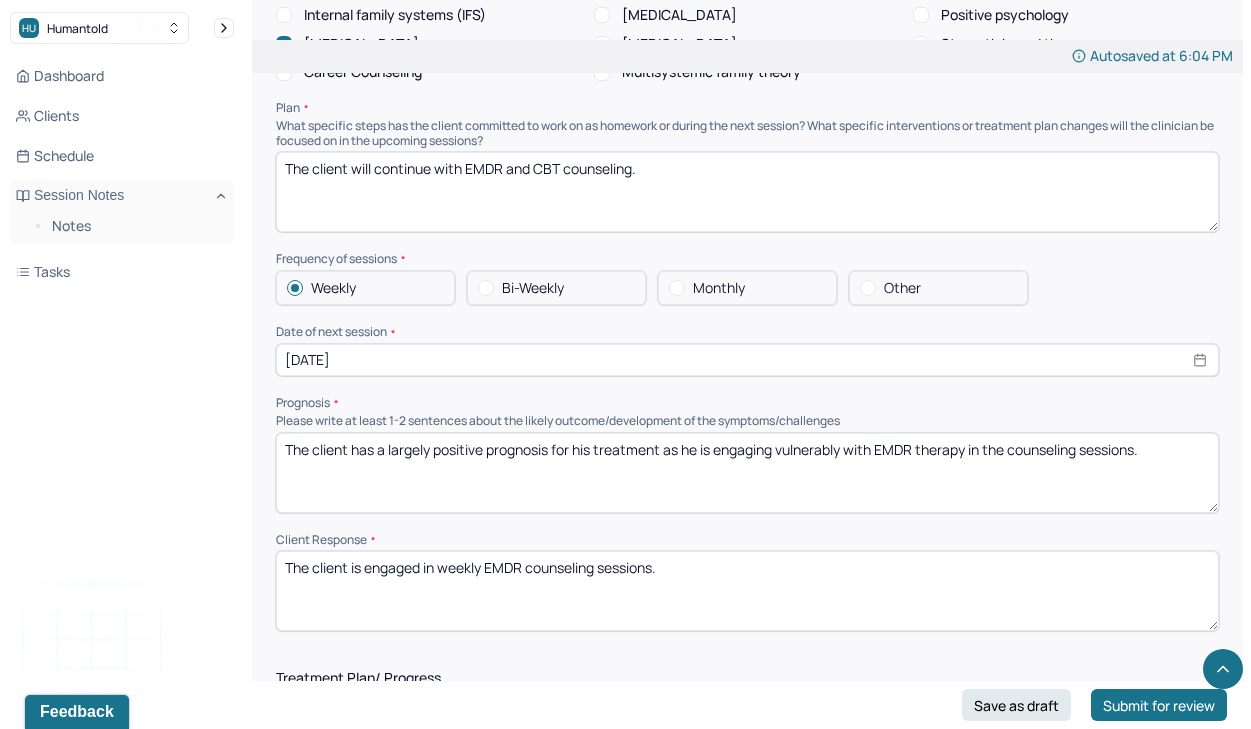drag, startPoint x: 561, startPoint y: 144, endPoint x: 541, endPoint y: 139, distance: 20.615528 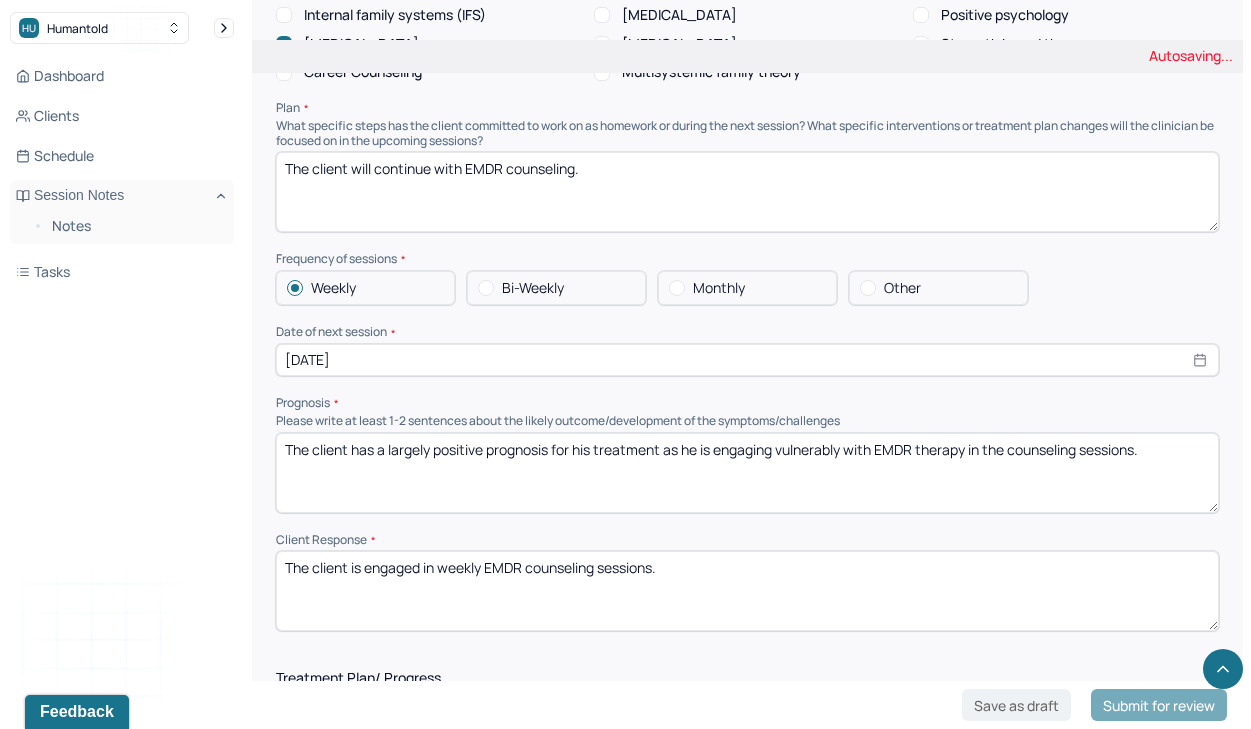 type on "The client will continue with EMDR counseling." 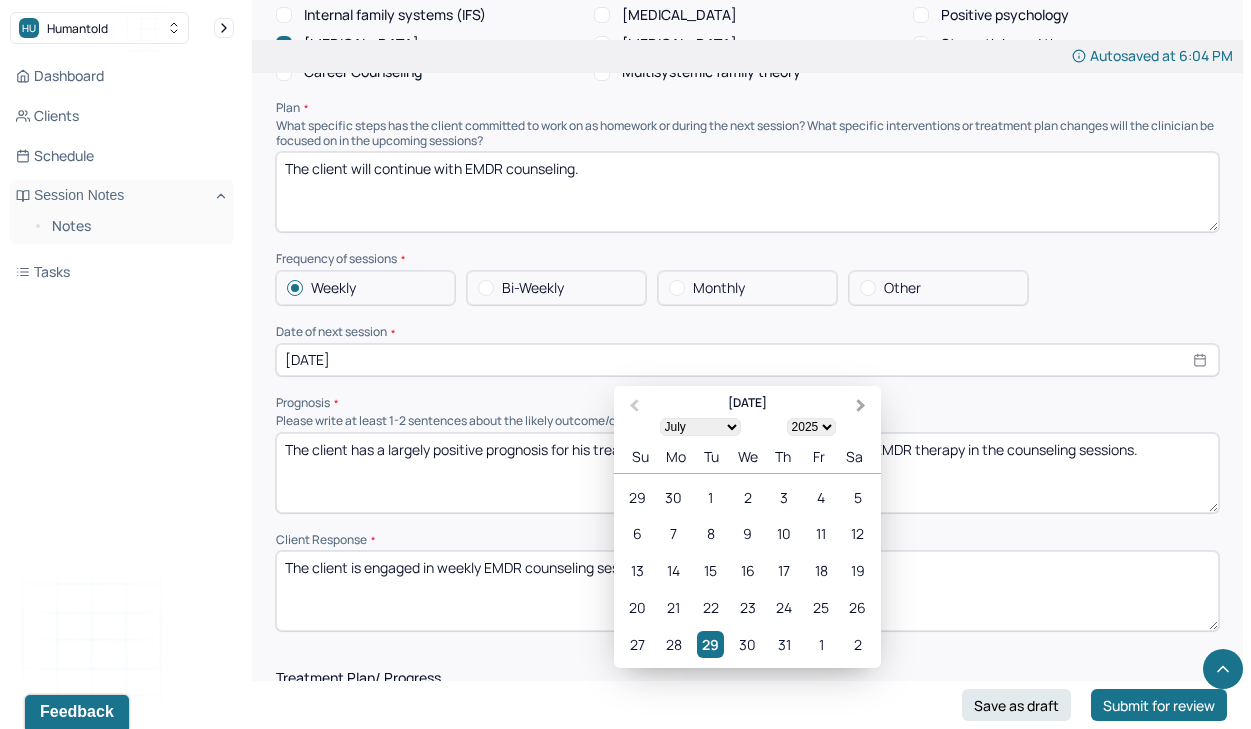 click on "Next Month" at bounding box center (863, 407) 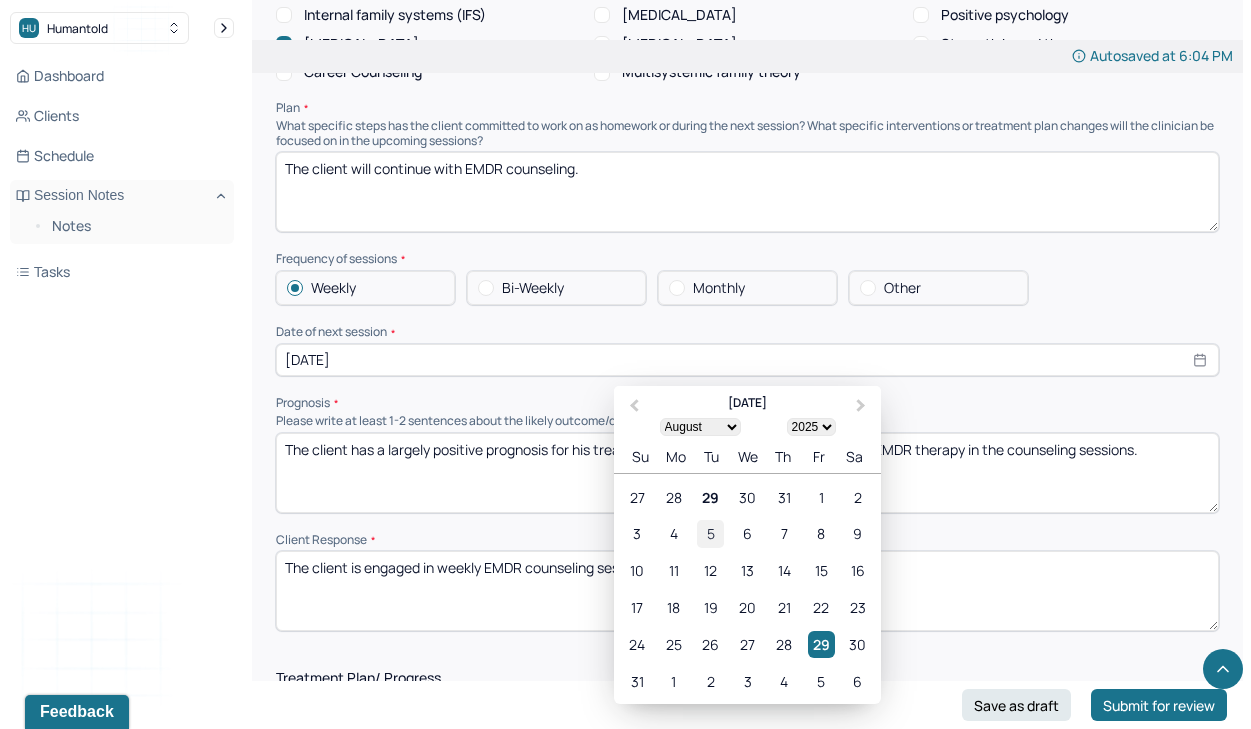 click on "5" at bounding box center (710, 533) 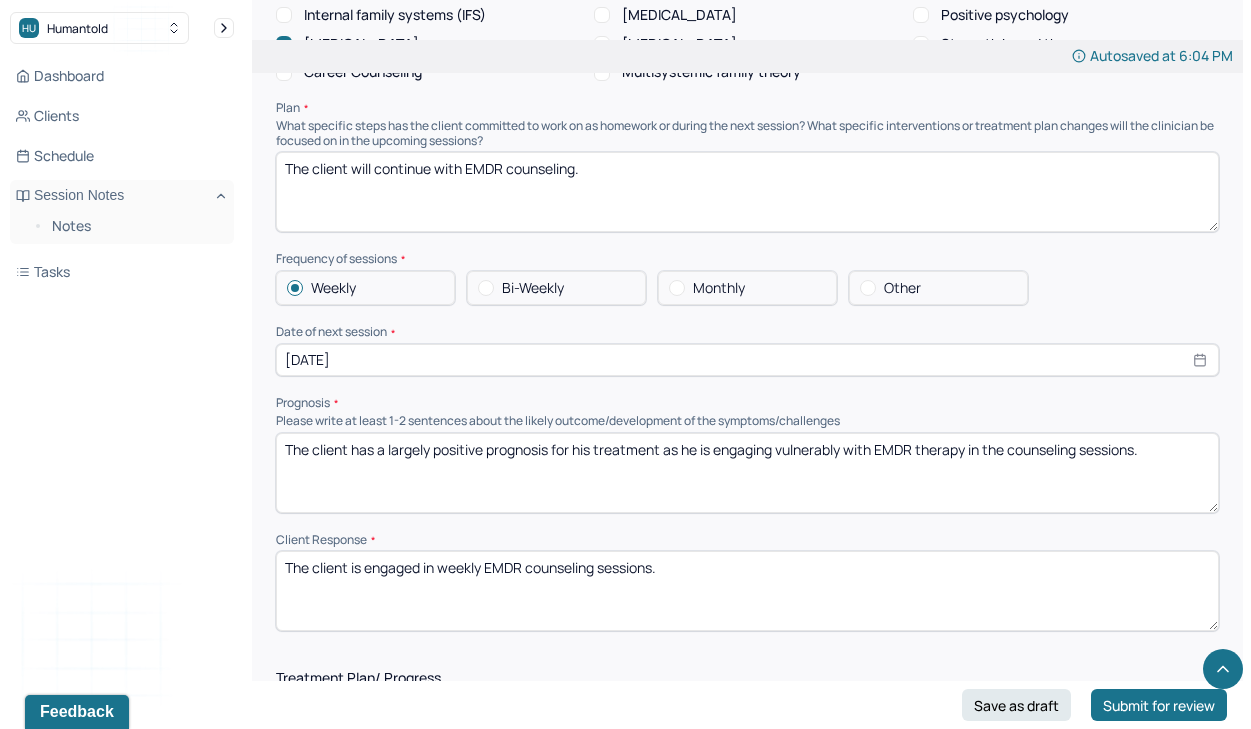 click on "[DATE]" at bounding box center [747, 360] 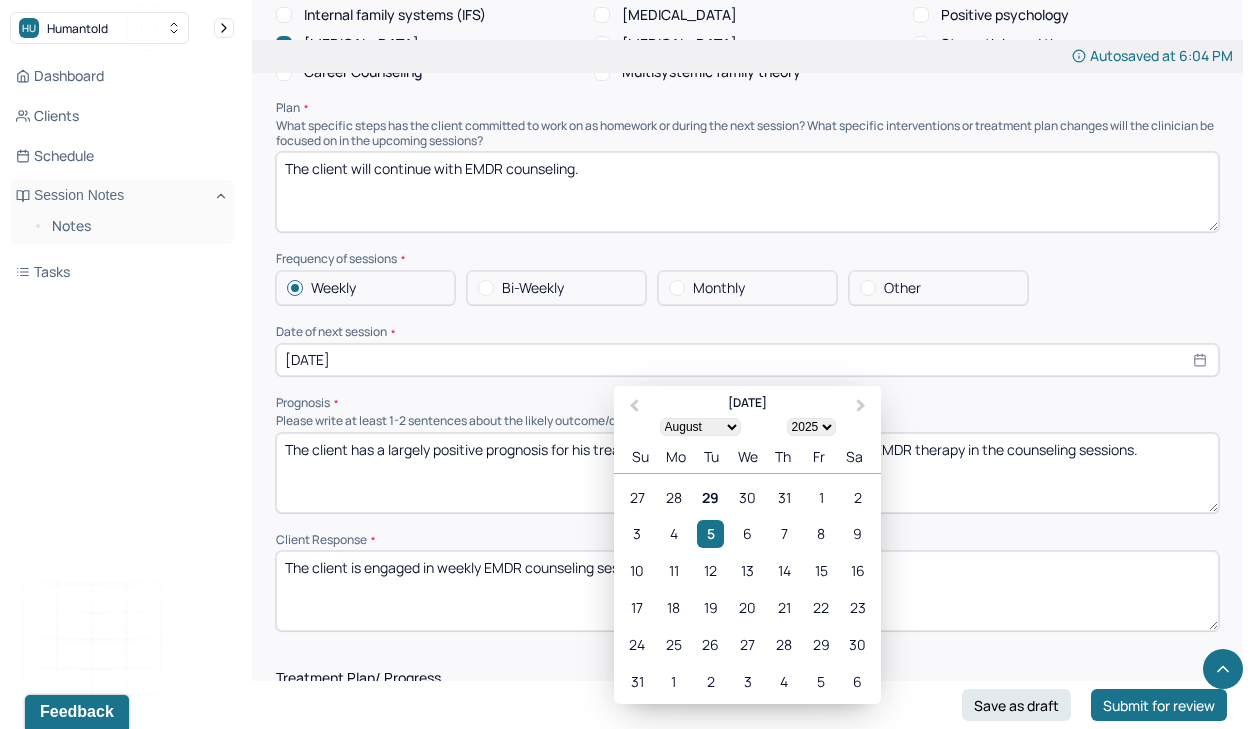 click on "[DATE]" at bounding box center [747, 360] 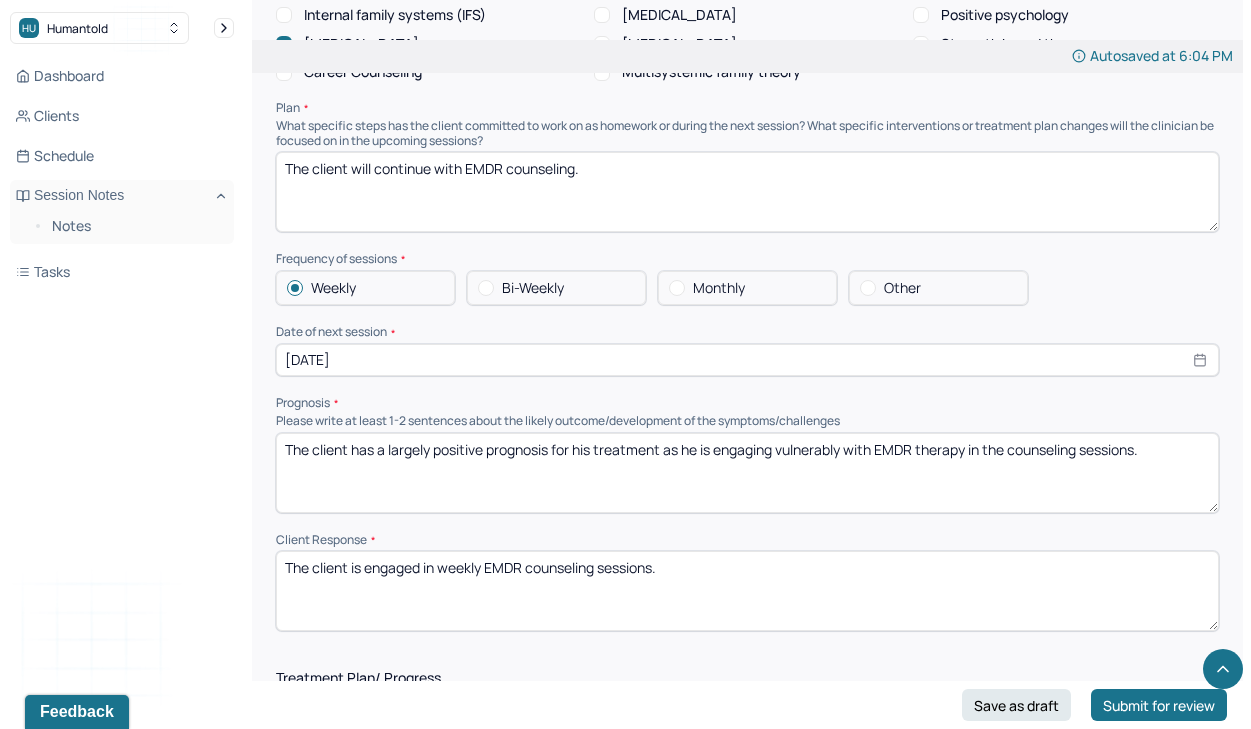 click on "Please write at least 1-2 sentences about the likely outcome/development of the symptoms/challenges" at bounding box center [747, 421] 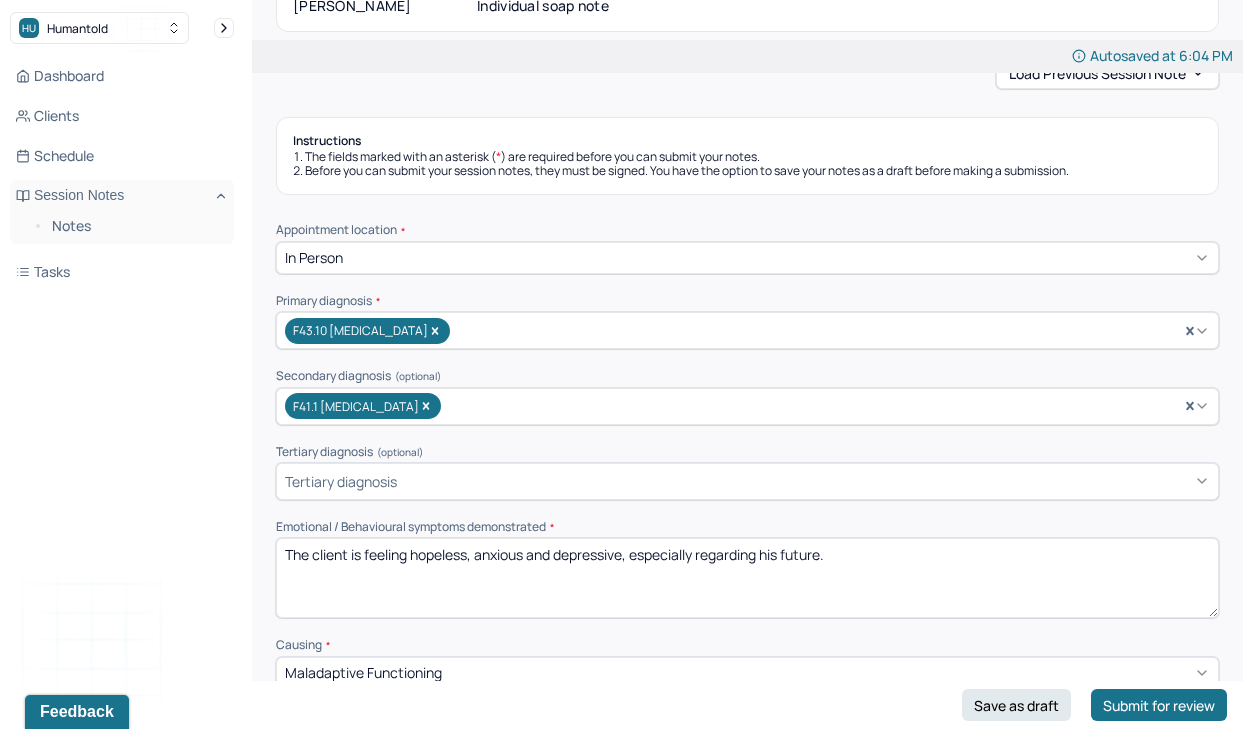 scroll, scrollTop: 258, scrollLeft: 0, axis: vertical 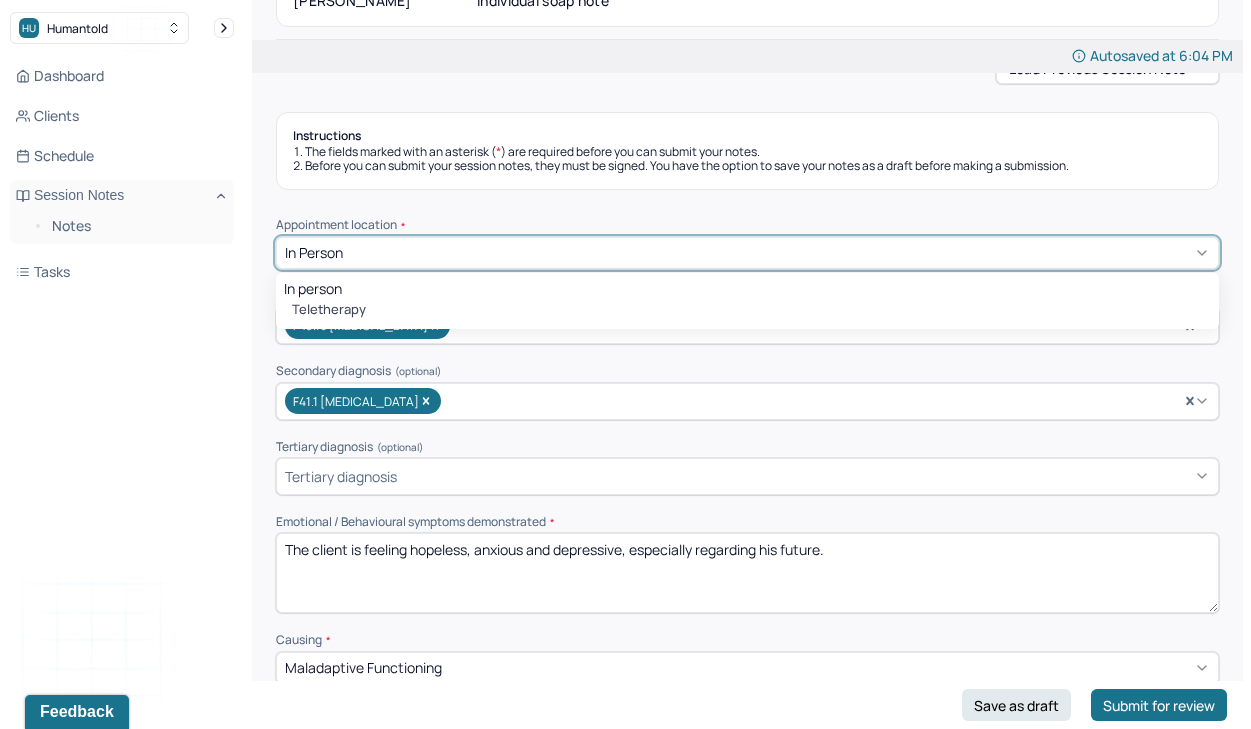 click on "In person" at bounding box center (314, 252) 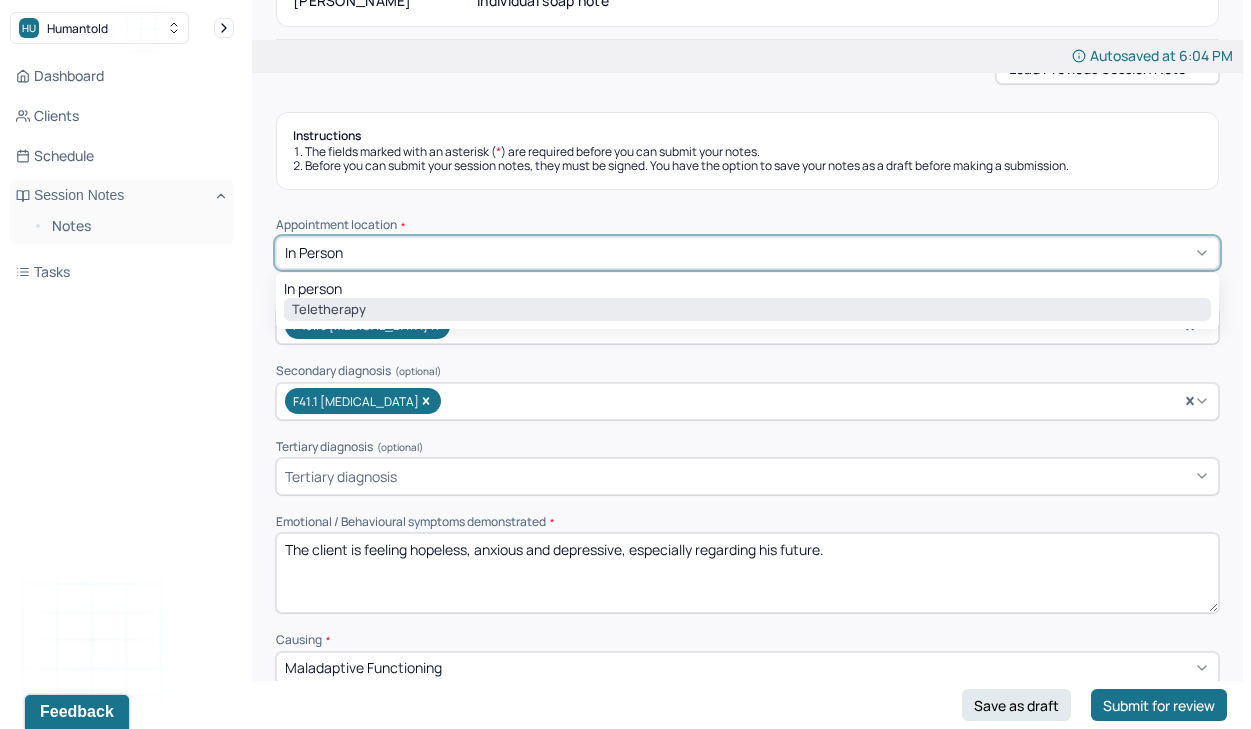 click on "Teletherapy" at bounding box center [747, 310] 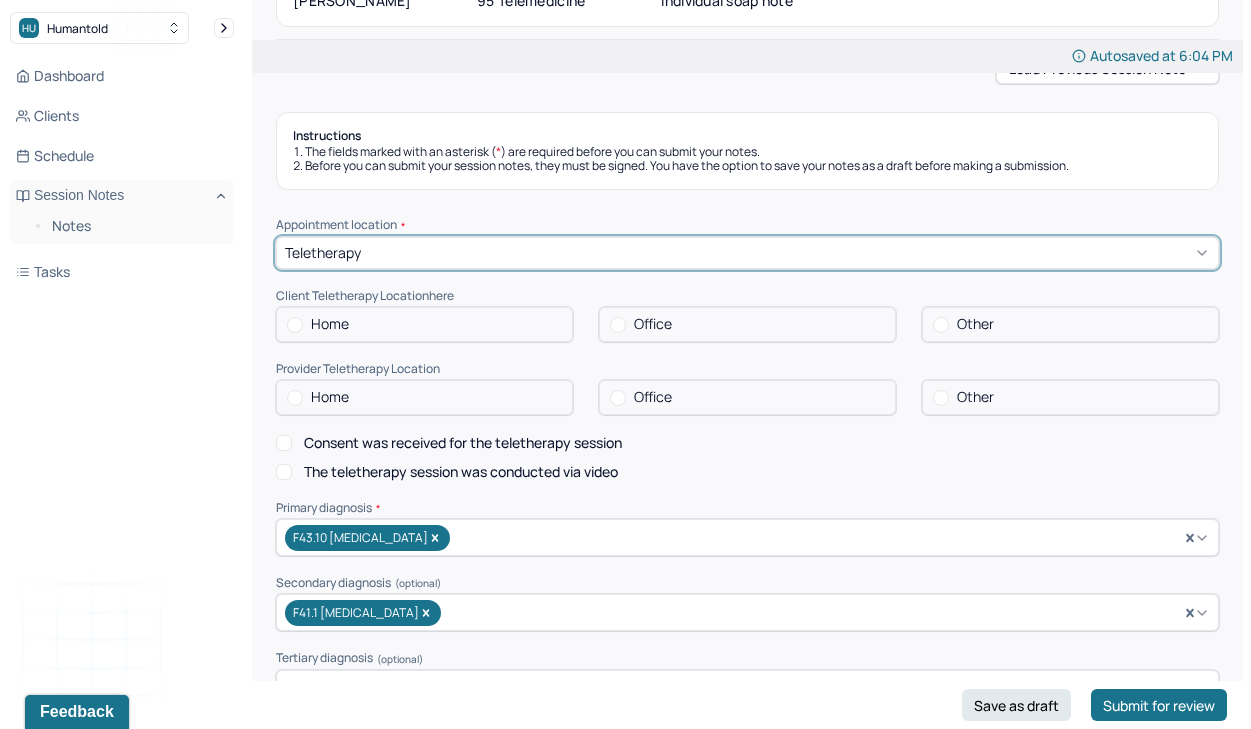 click at bounding box center [295, 325] 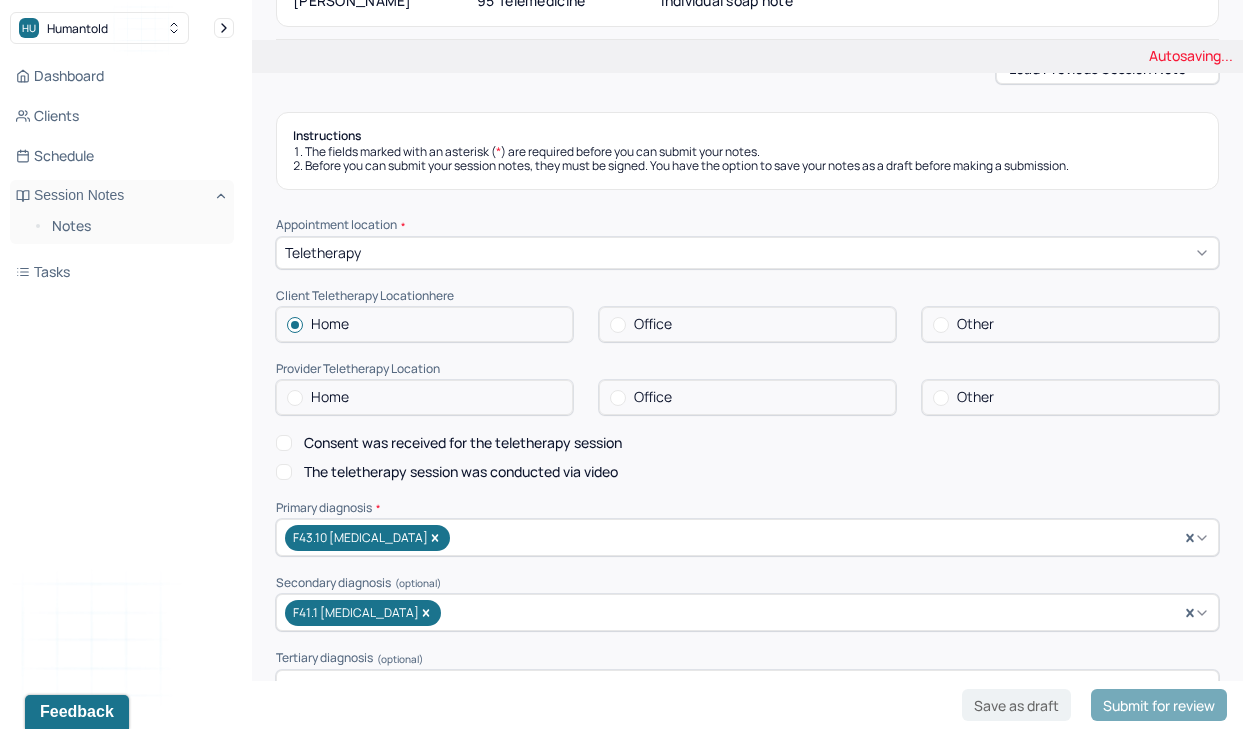 click at bounding box center (618, 398) 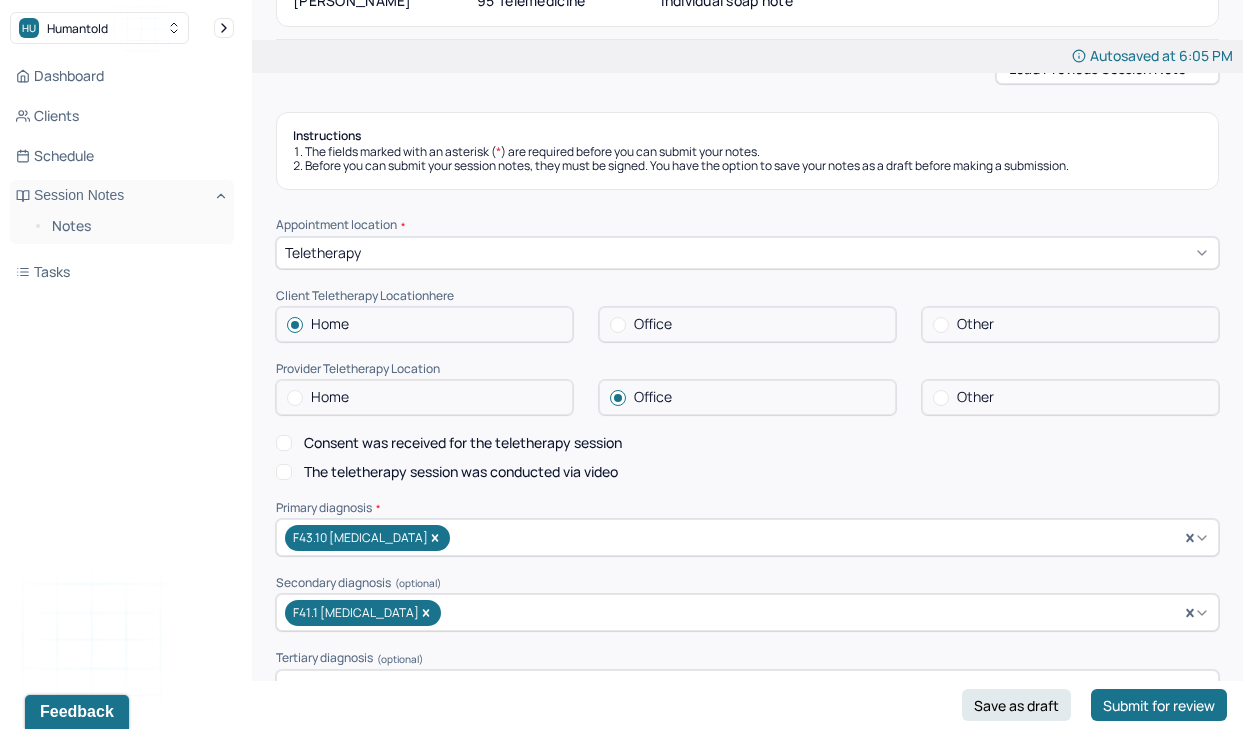 click on "Consent was received for the teletherapy session" at bounding box center [284, 443] 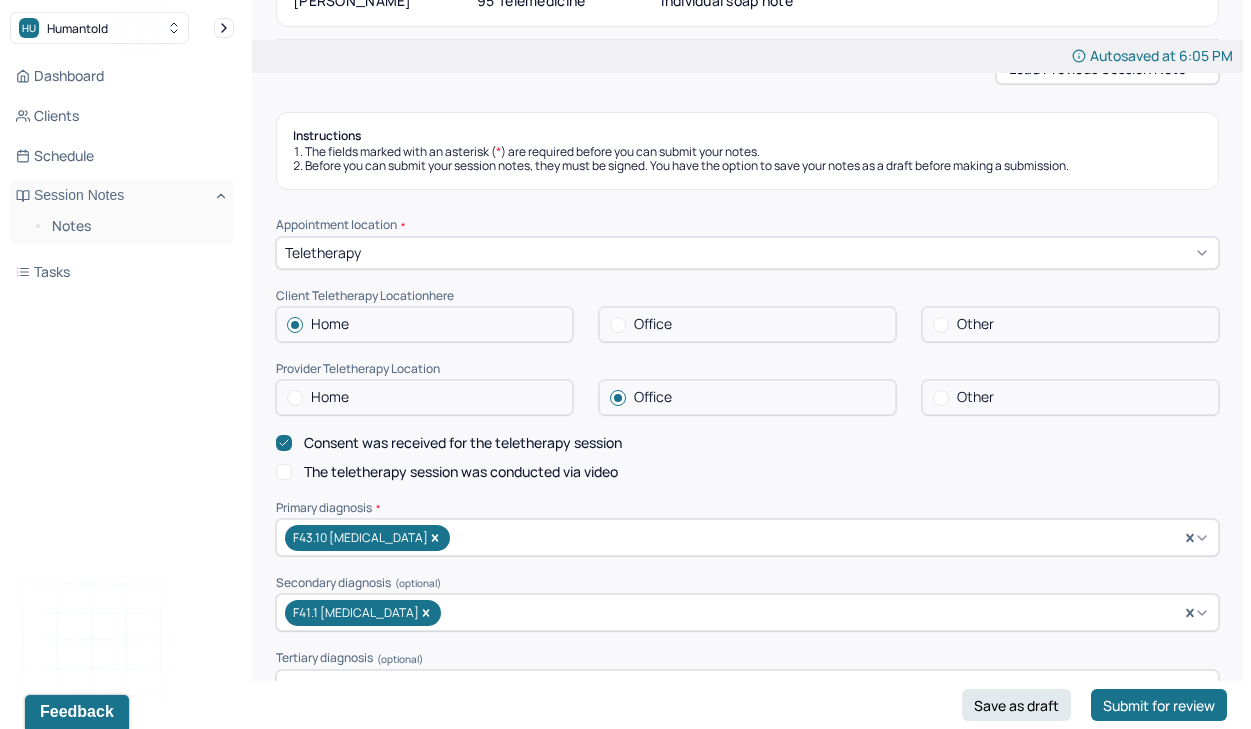 click on "The teletherapy session was conducted via video" at bounding box center (284, 472) 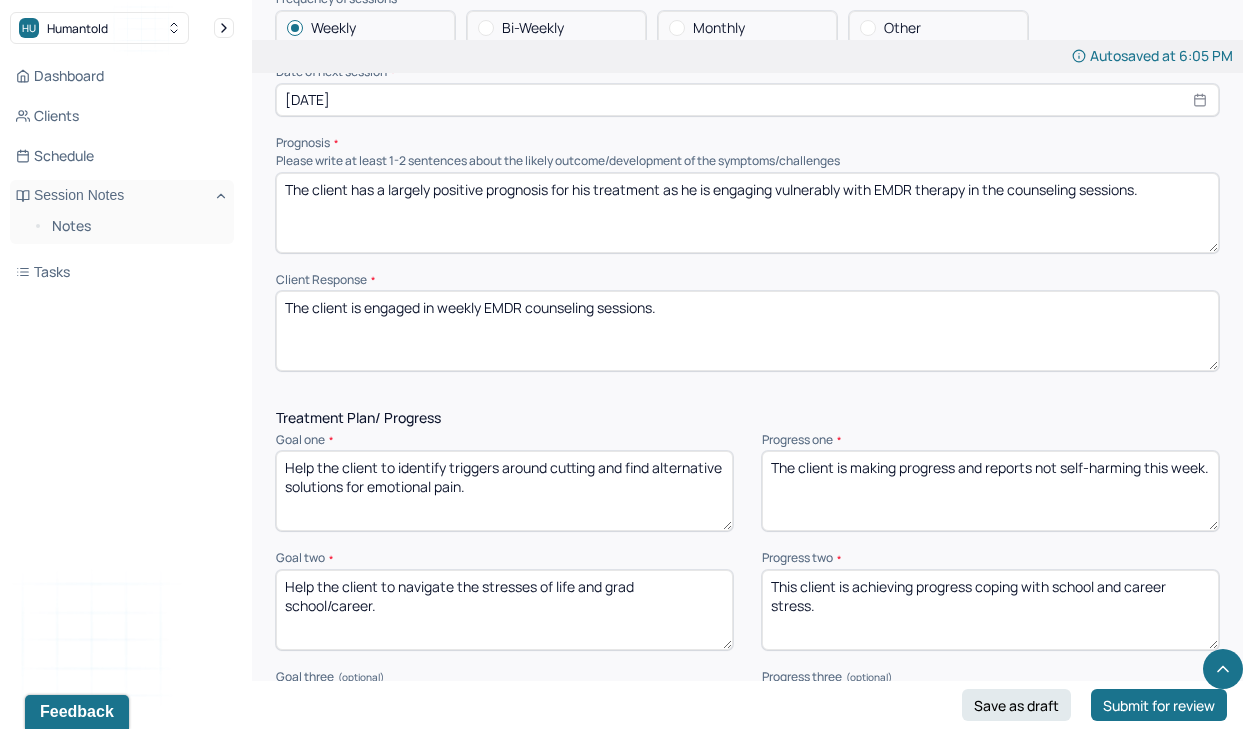 scroll, scrollTop: 2336, scrollLeft: 0, axis: vertical 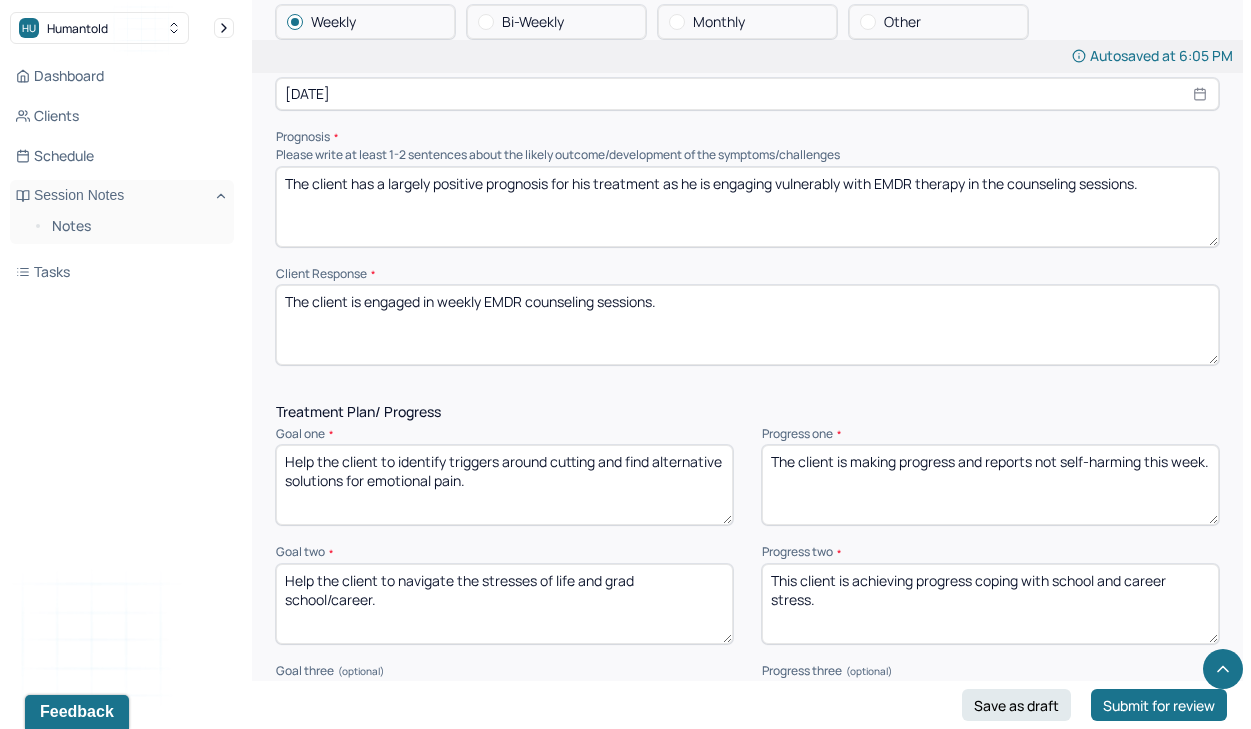 drag, startPoint x: 430, startPoint y: 147, endPoint x: 391, endPoint y: 148, distance: 39.012817 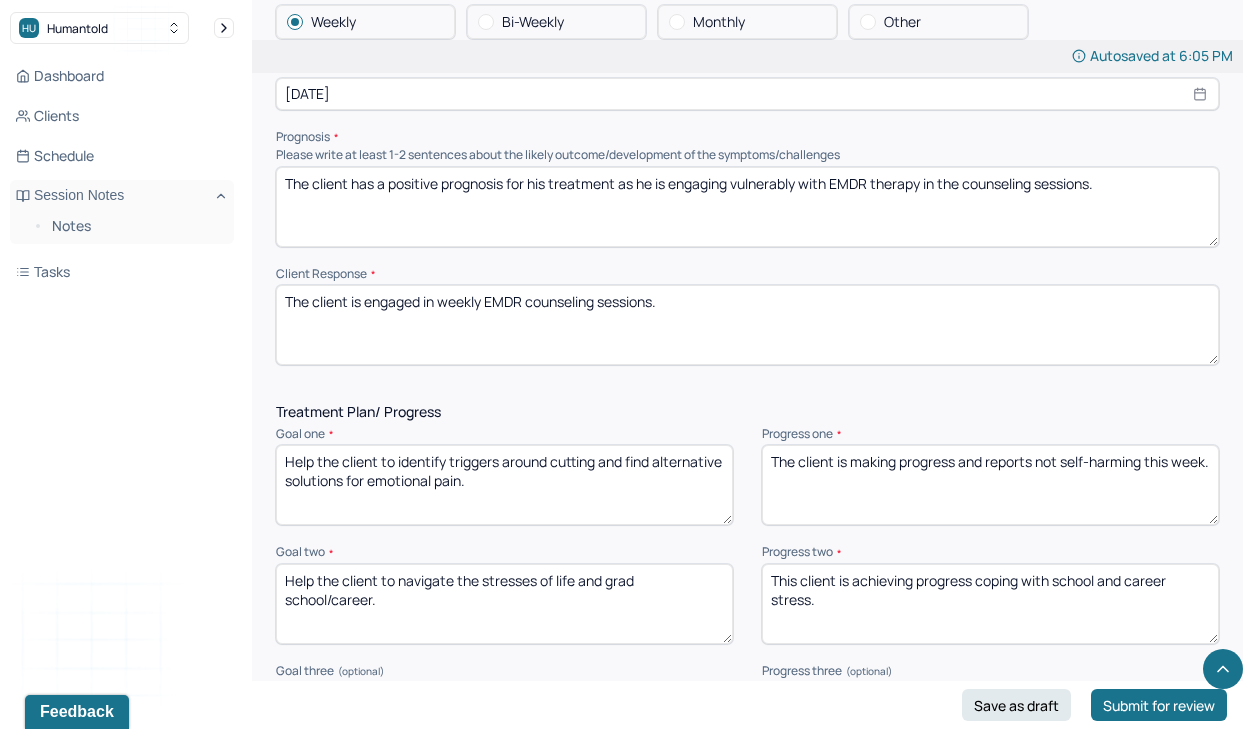 type on "The client has a positive prognosis for his treatment as he is engaging vulnerably with EMDR therapy in the counseling sessions." 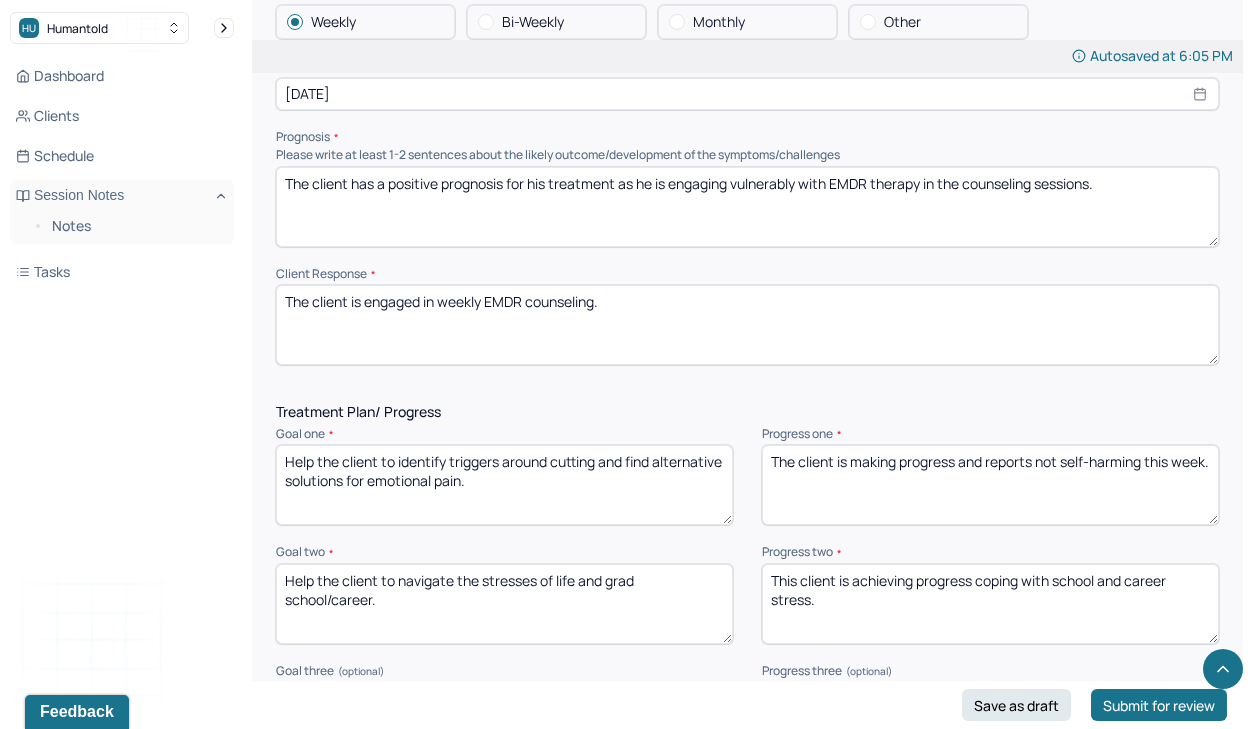 type on "The client is engaged in weekly EMDR counseling." 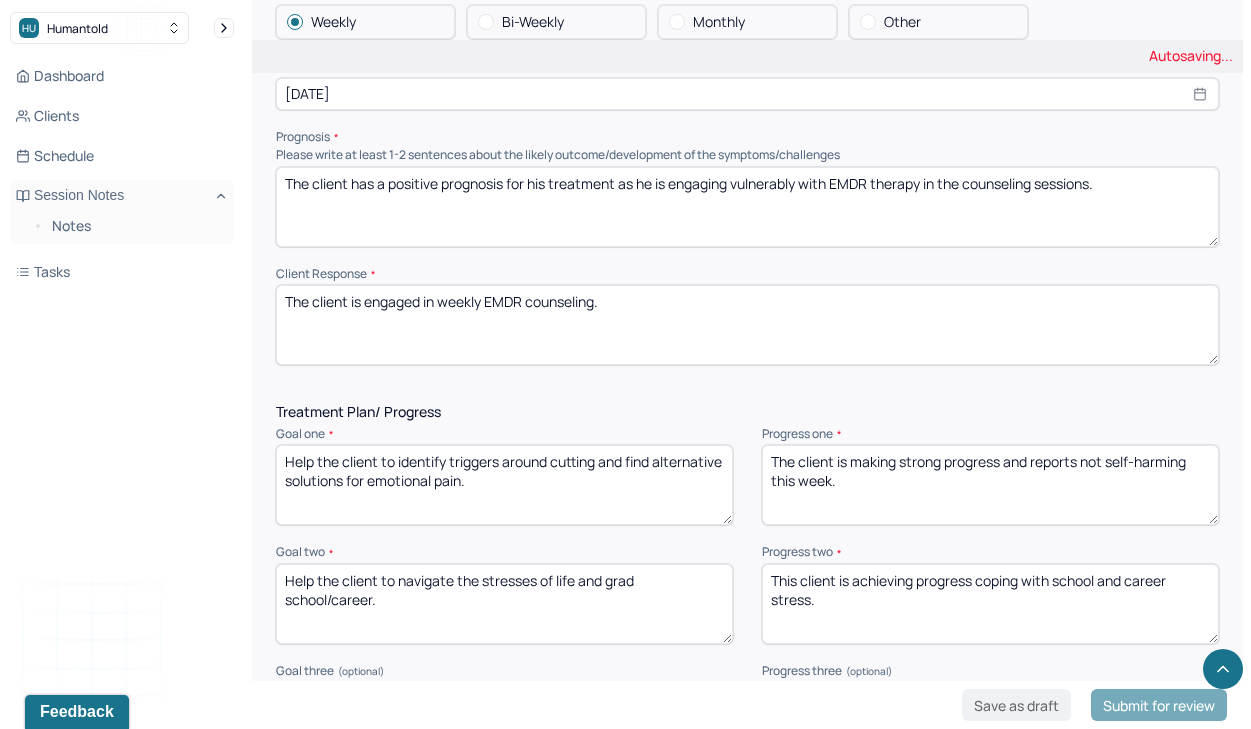 type on "The client is making strong progress and reports not self-harming this week." 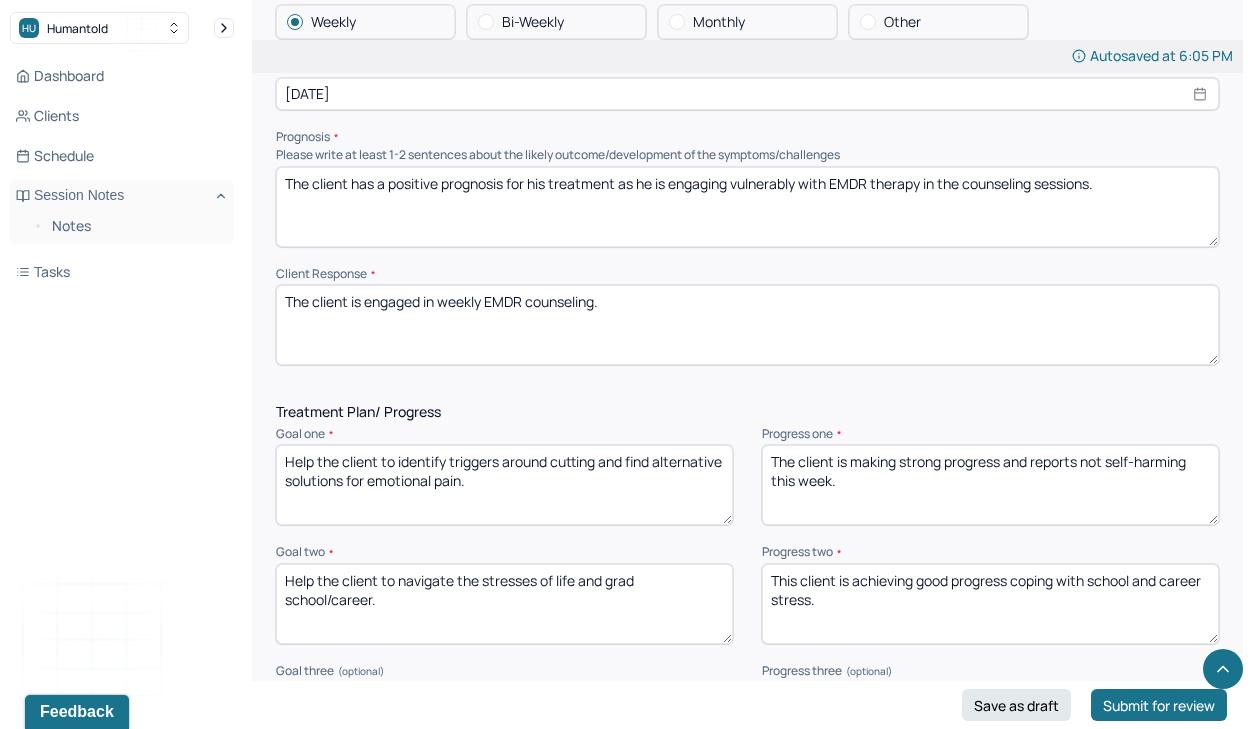 type on "This client is achieving good progress coping with school and career stress." 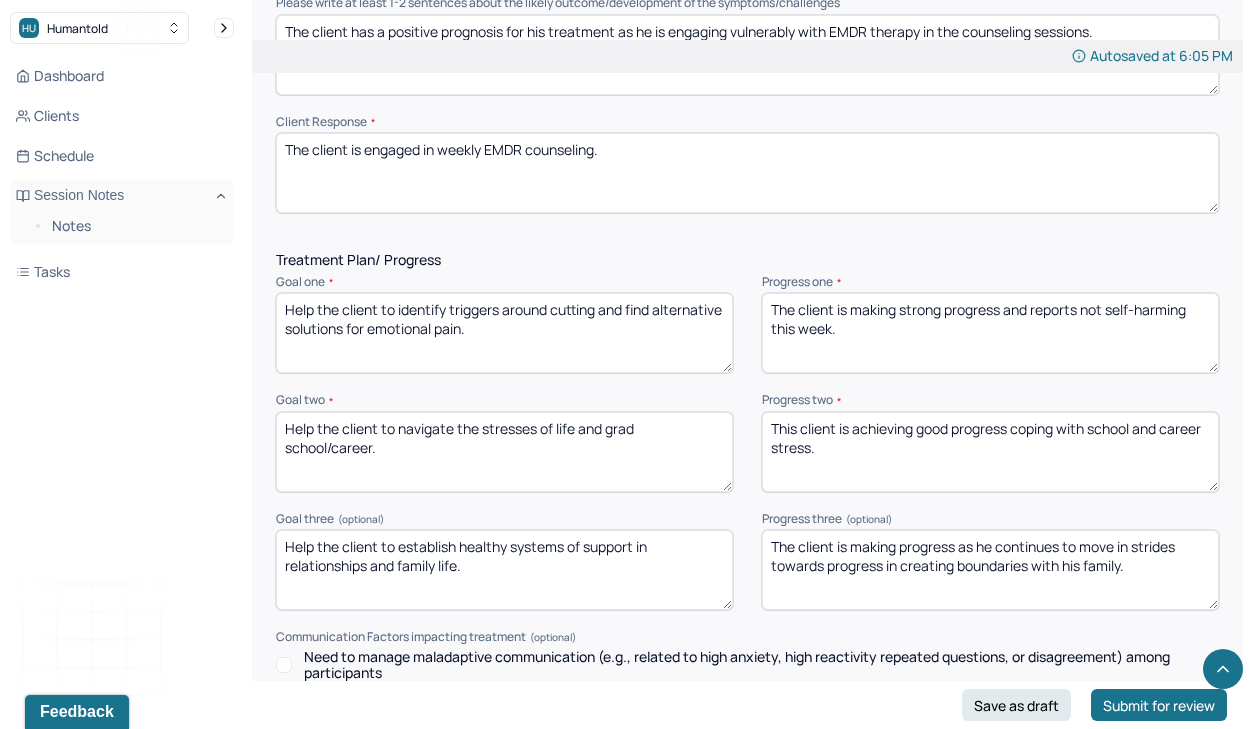 scroll, scrollTop: 2583, scrollLeft: 0, axis: vertical 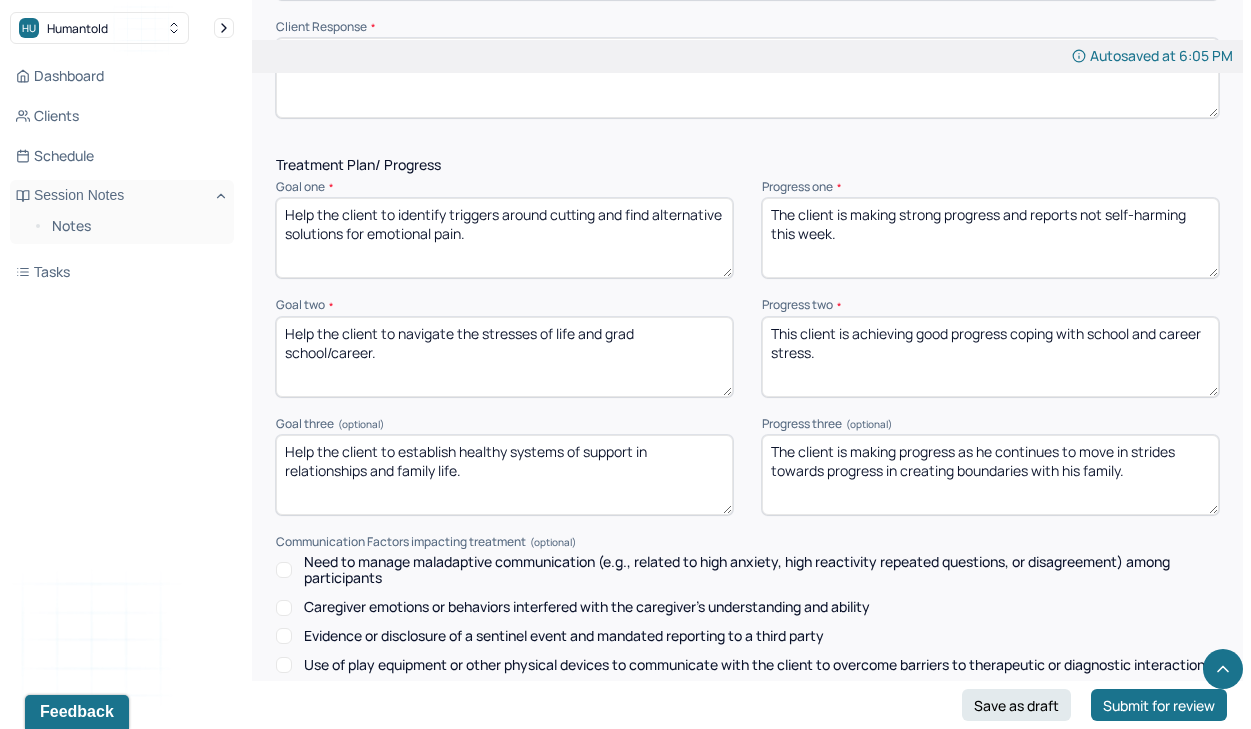 click on "The client is making progress as he continues to move in strides towards progress in creating boundaries with his family." at bounding box center (990, 475) 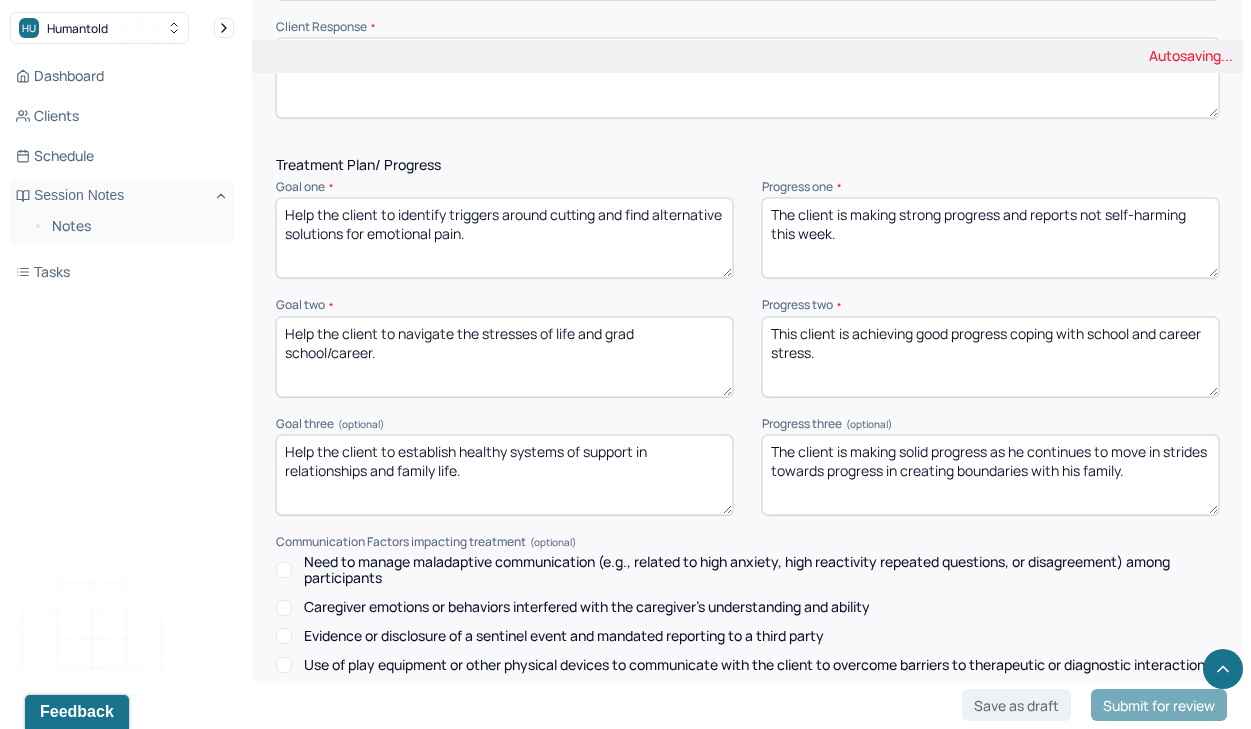type on "The client is making solid progress as he continues to move in strides towards progress in creating boundaries with his family." 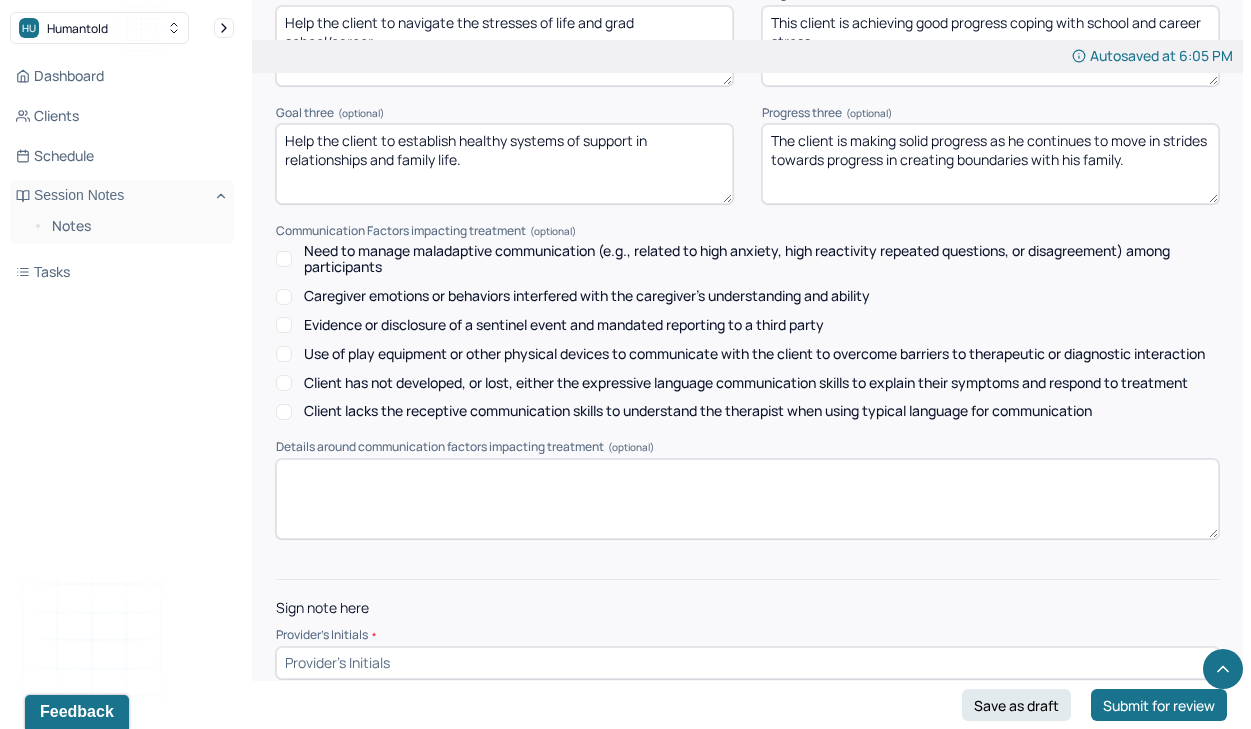 scroll, scrollTop: 2891, scrollLeft: 0, axis: vertical 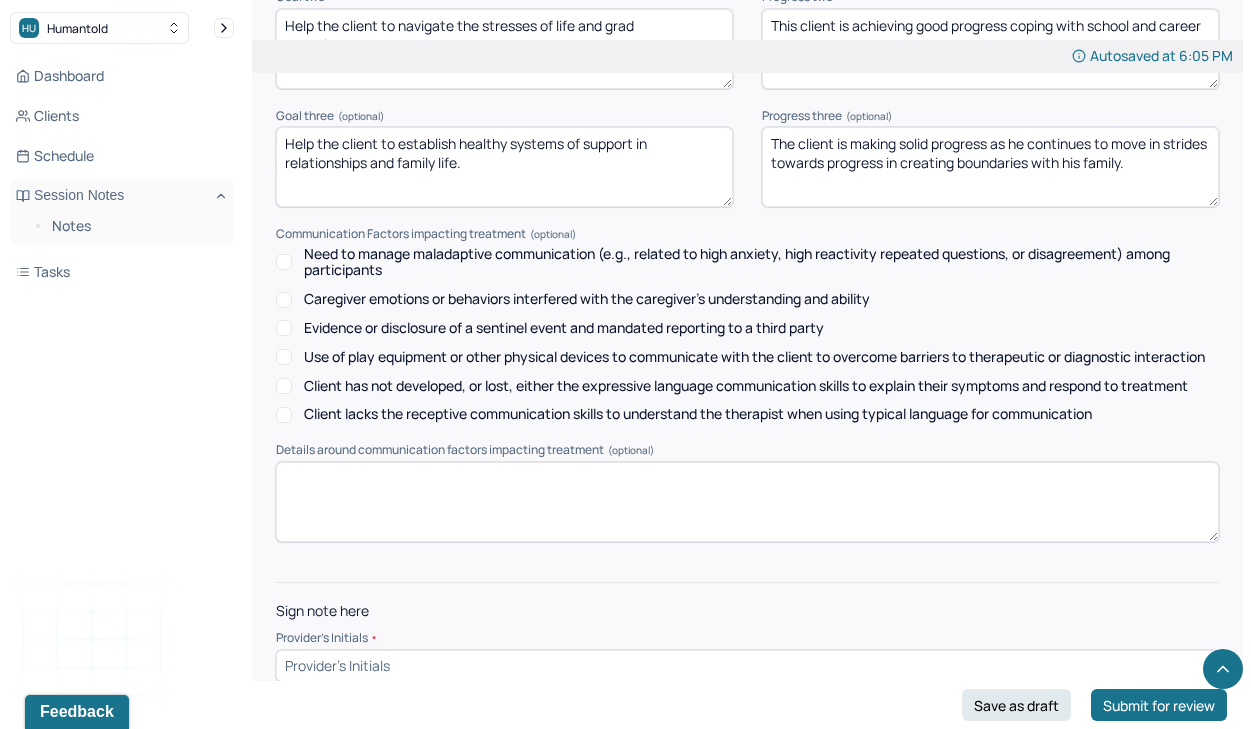 click at bounding box center [747, 666] 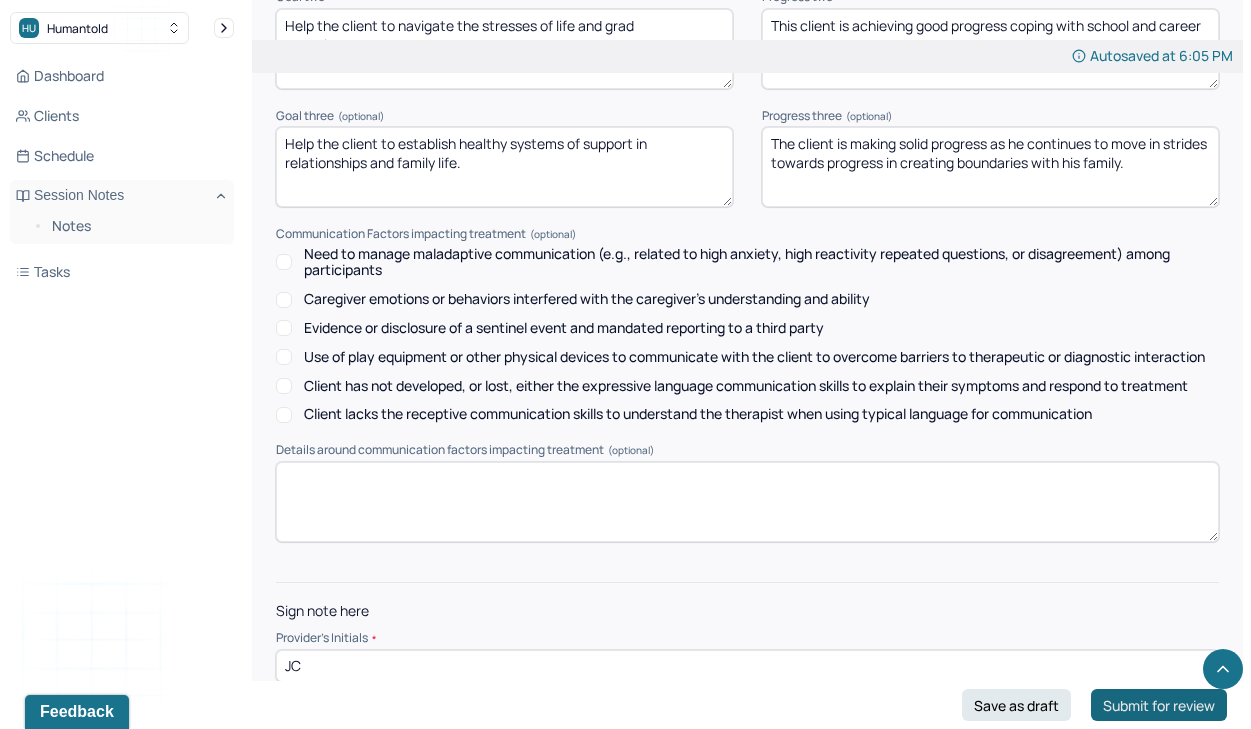 type on "JC" 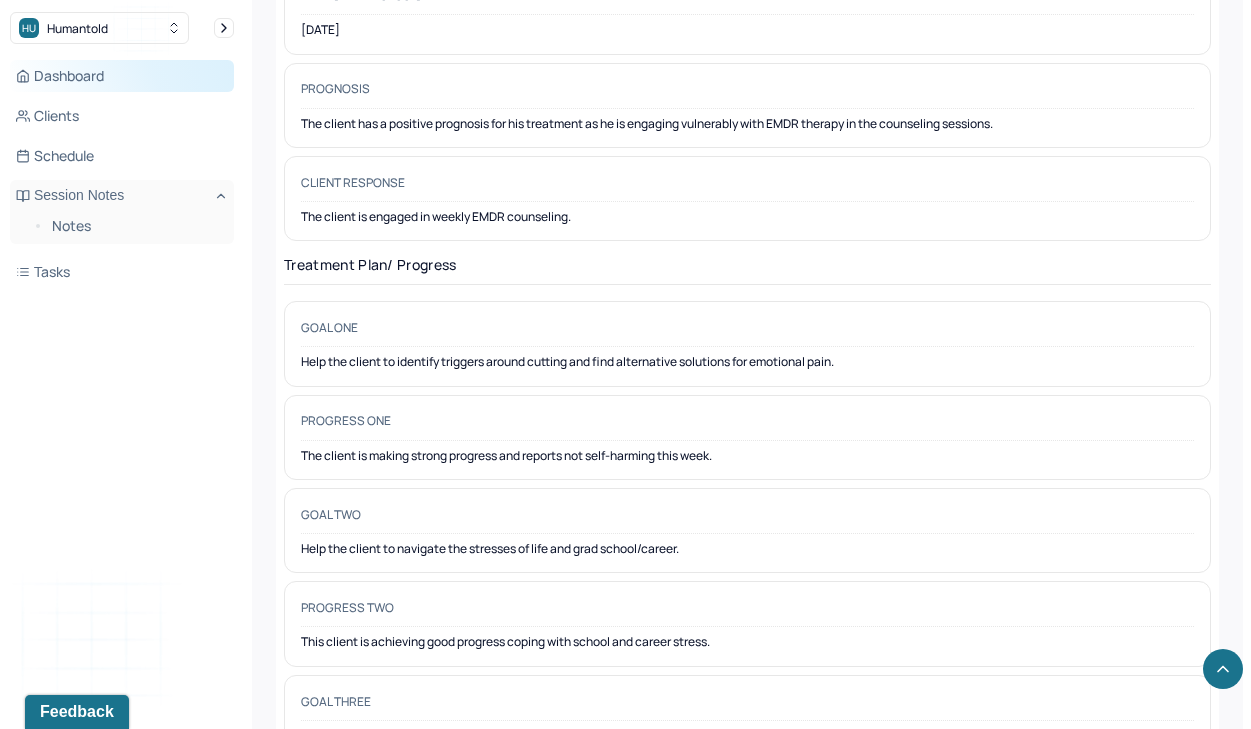 click on "Dashboard" at bounding box center (122, 76) 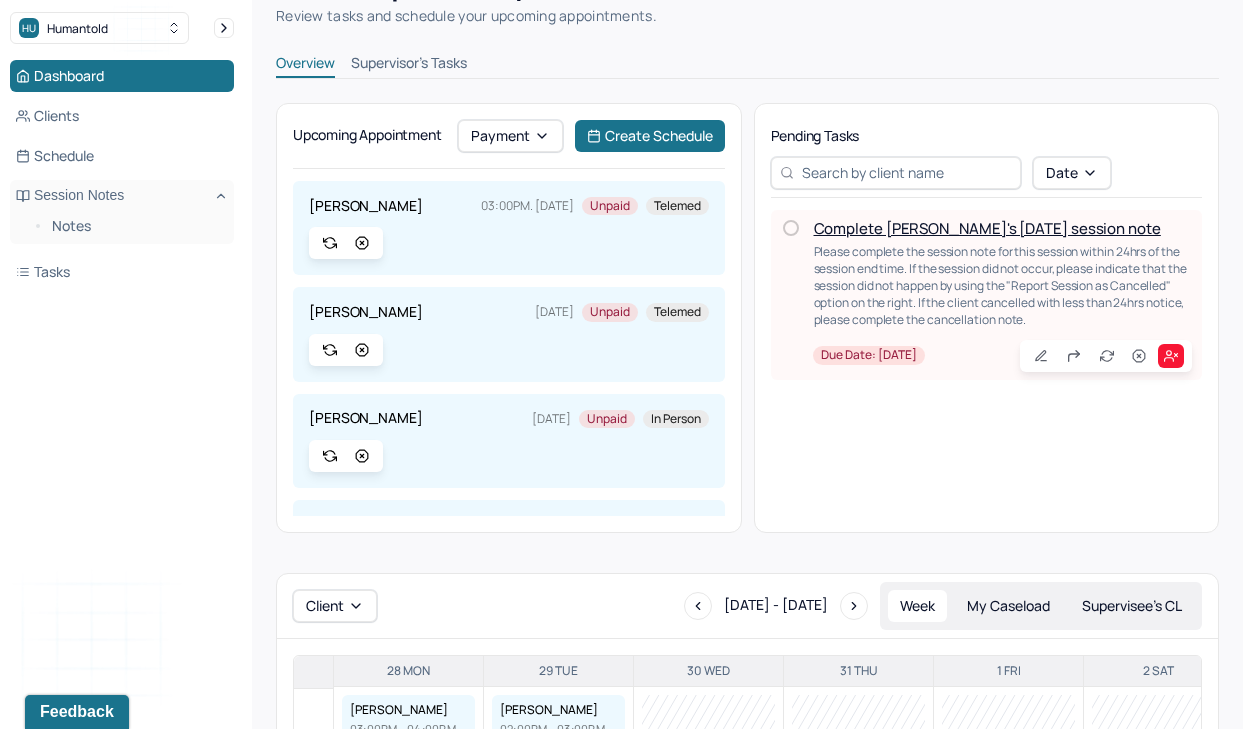 scroll, scrollTop: 110, scrollLeft: 0, axis: vertical 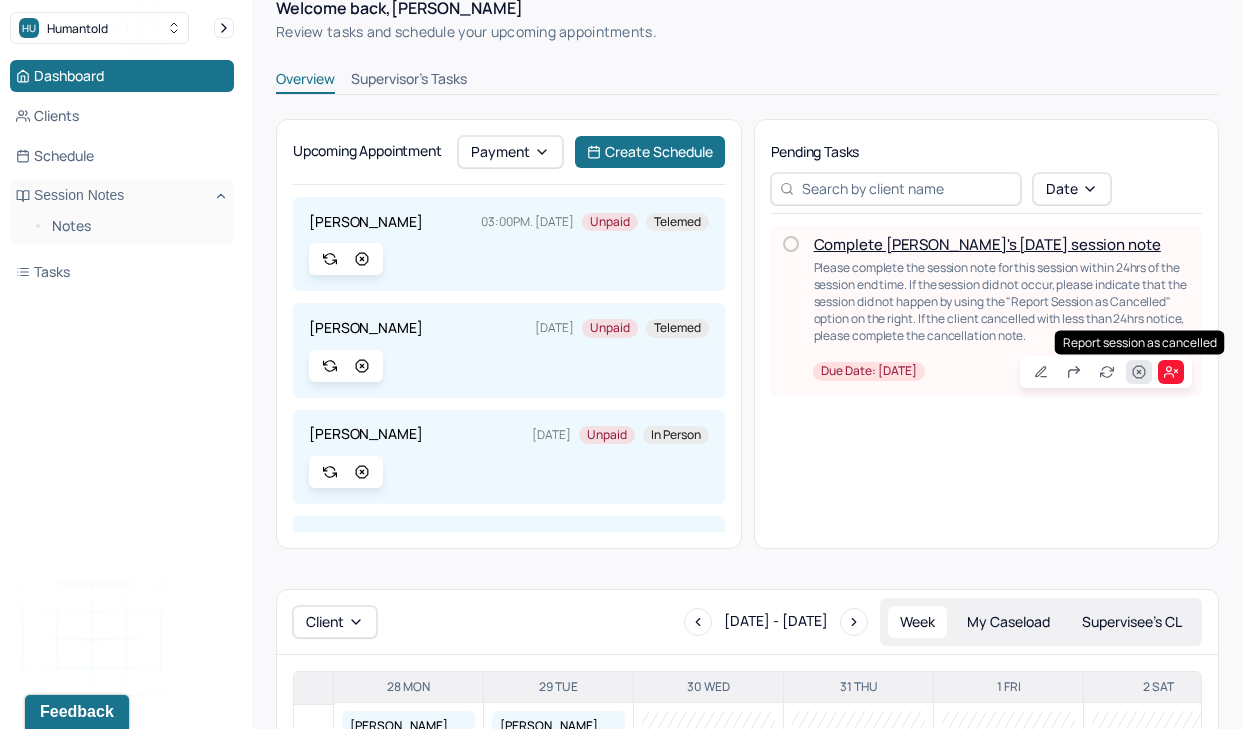 click at bounding box center [1139, 372] 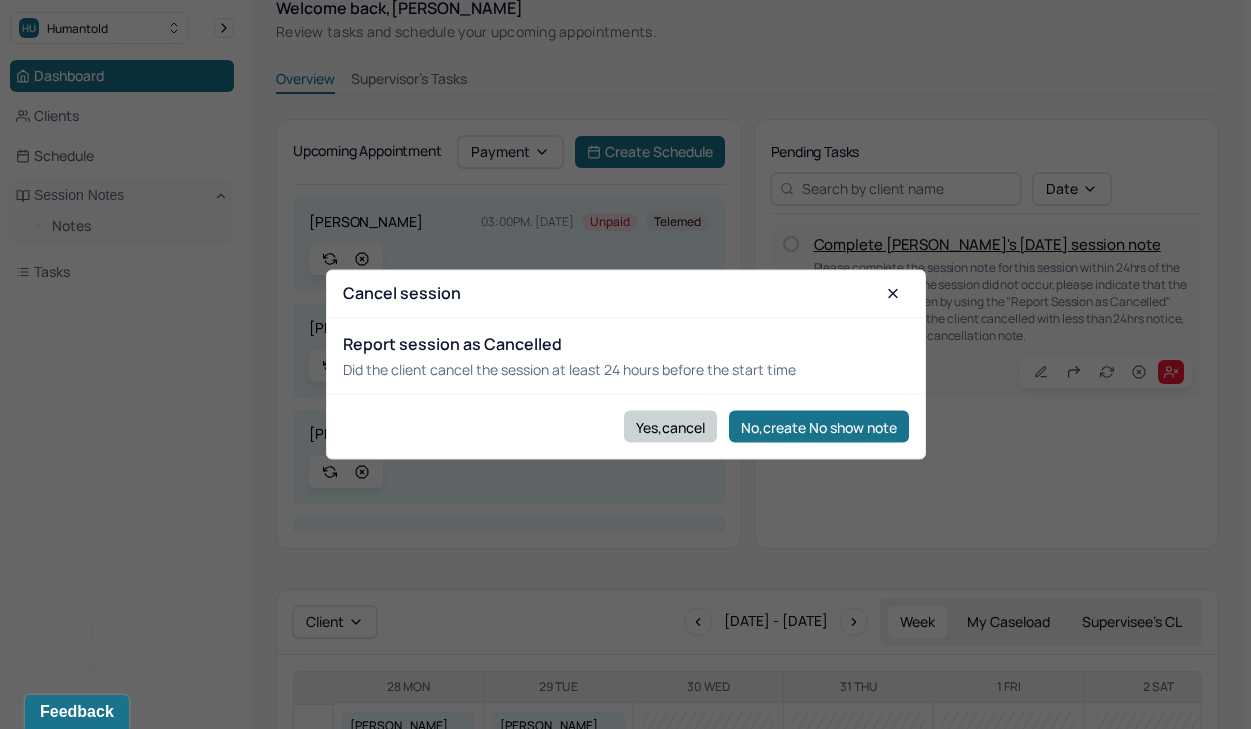 click on "Yes,cancel" at bounding box center [670, 427] 